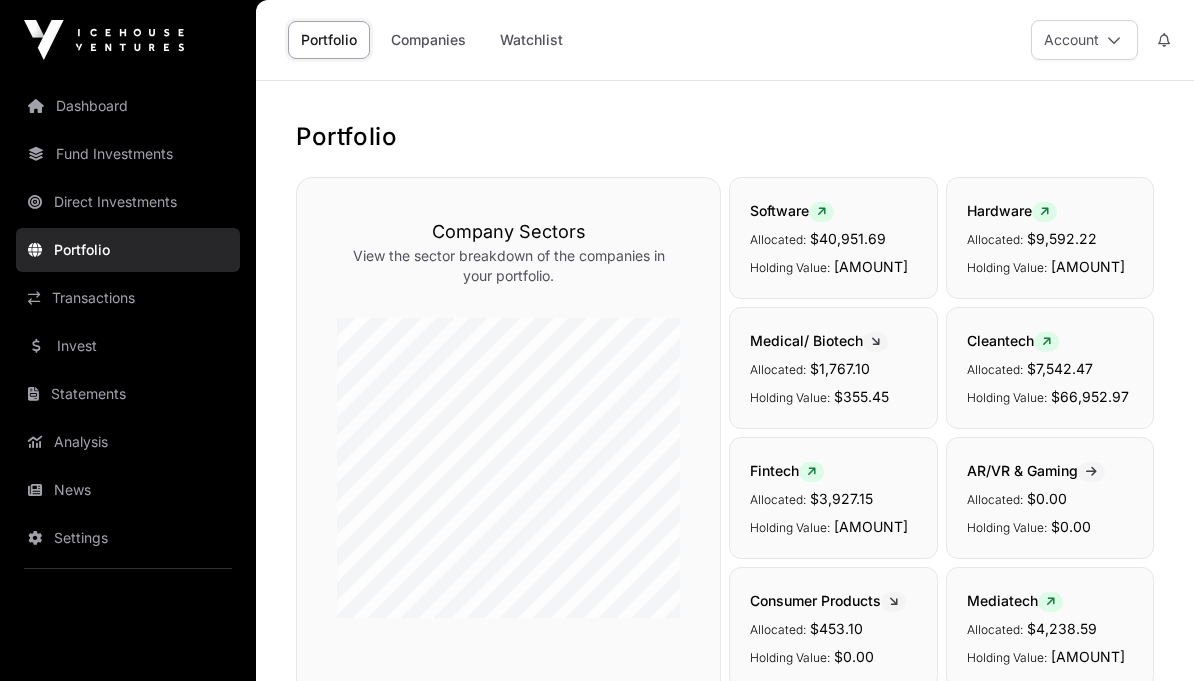 scroll, scrollTop: 0, scrollLeft: 0, axis: both 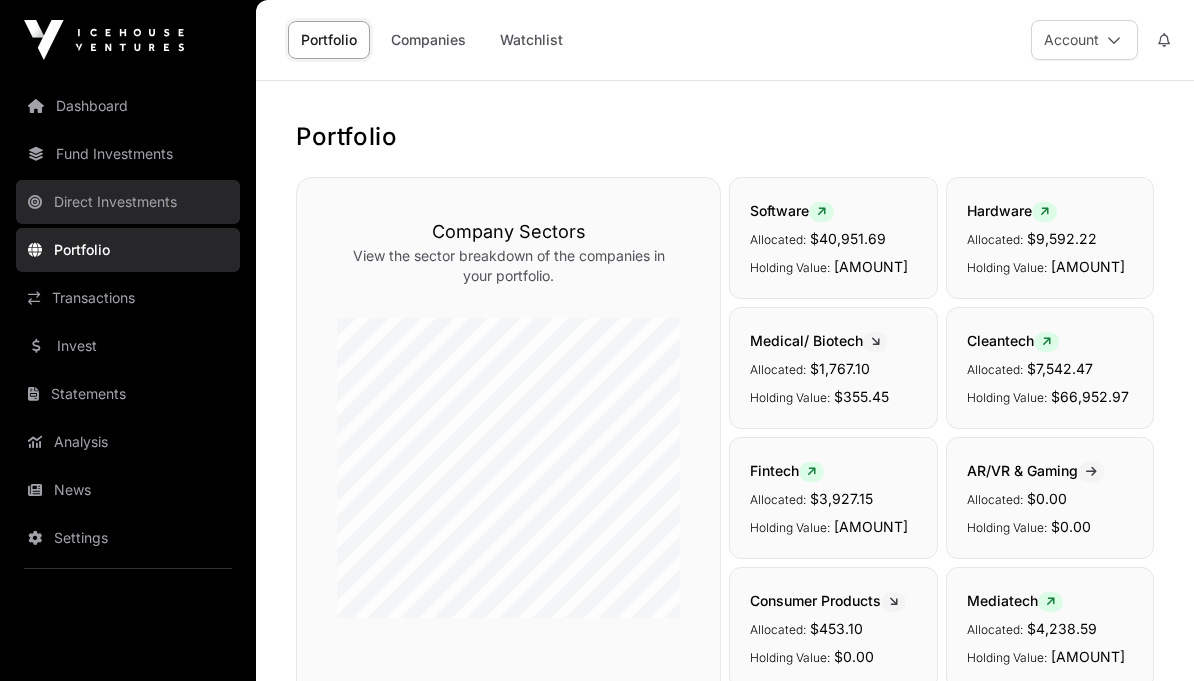 click on "Direct Investments" 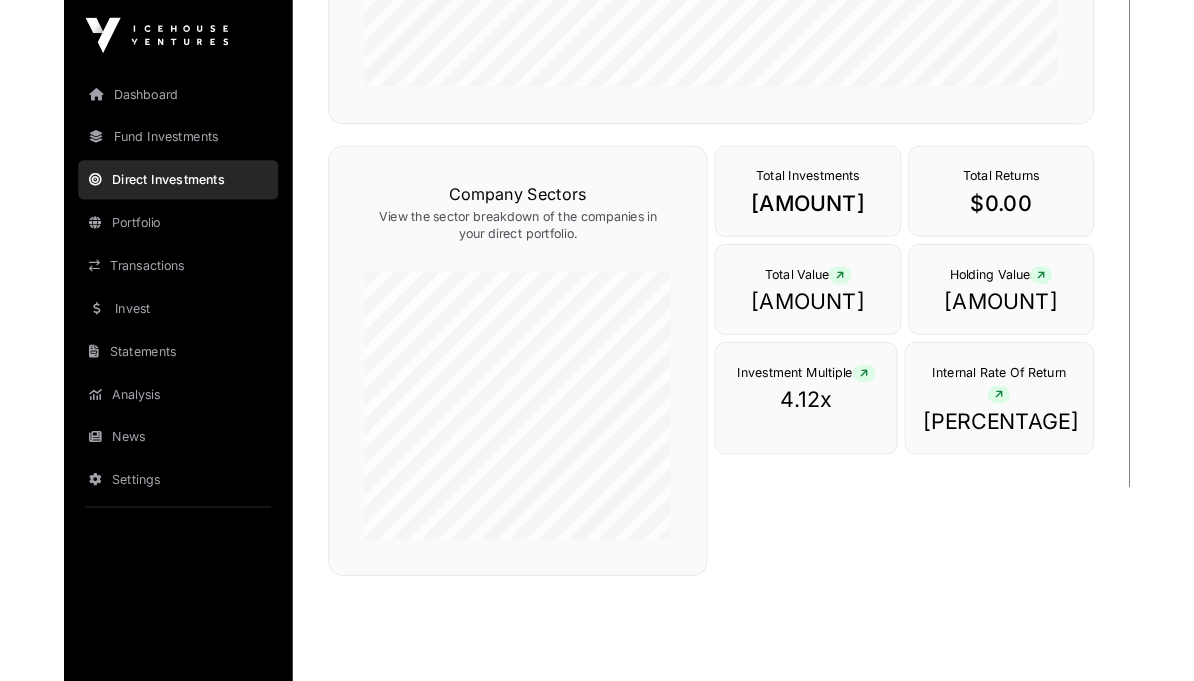 scroll, scrollTop: 693, scrollLeft: 0, axis: vertical 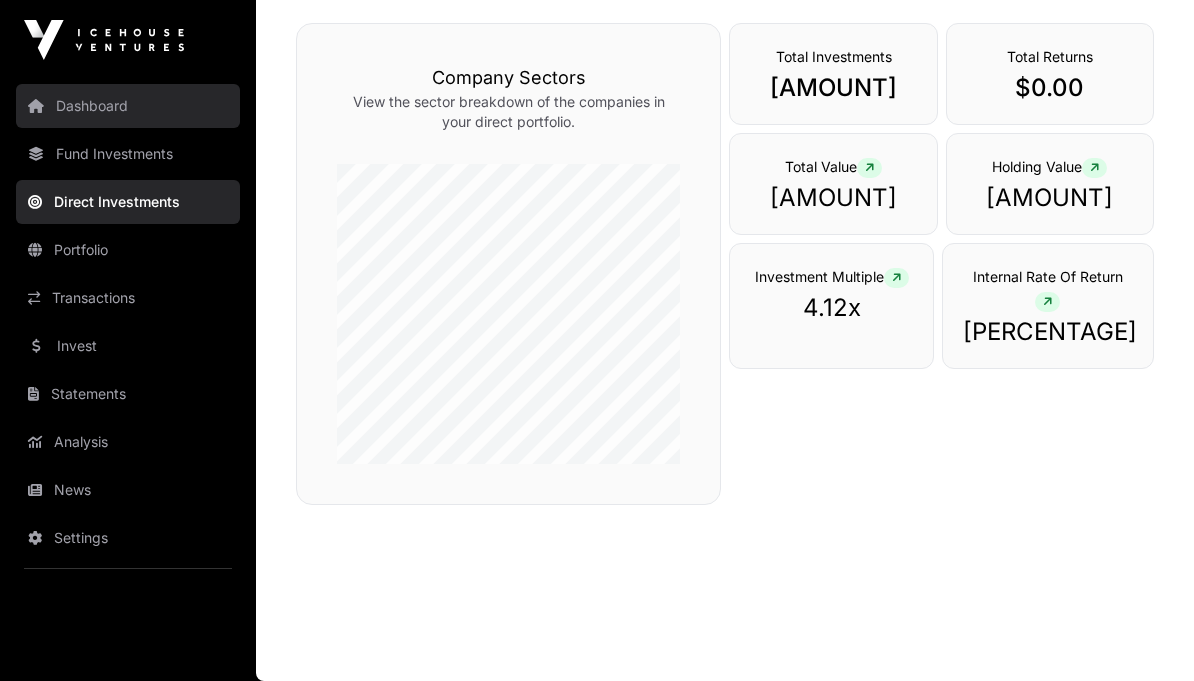 click on "Dashboard" 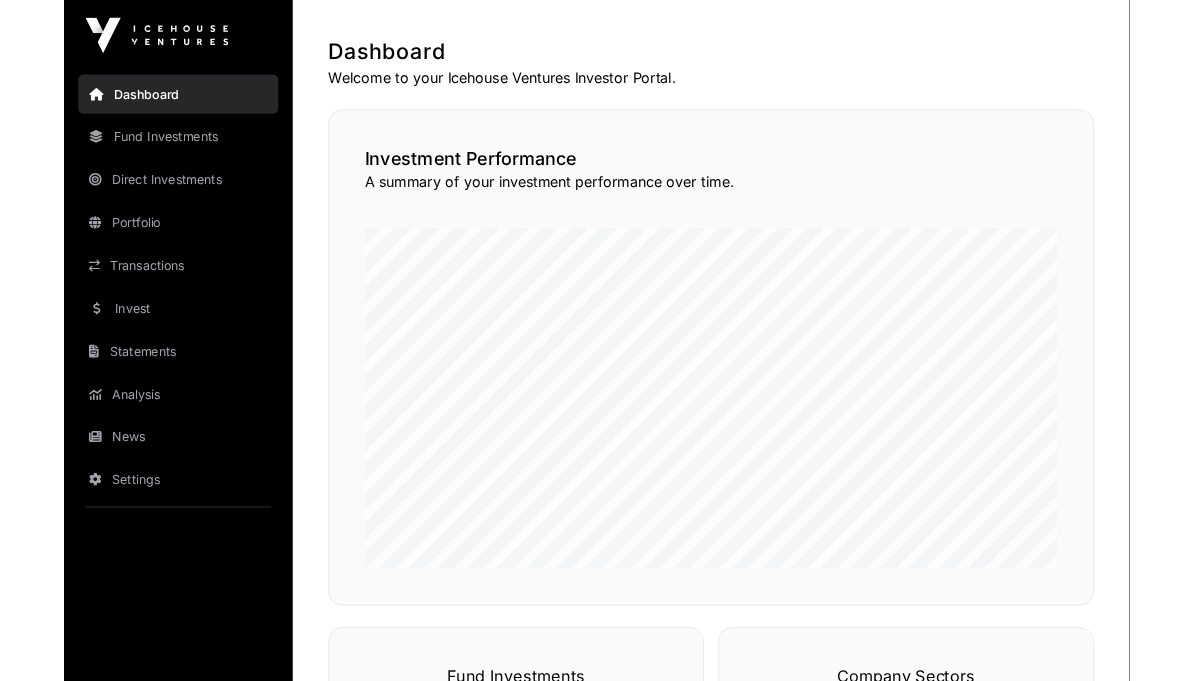 scroll, scrollTop: 449, scrollLeft: 0, axis: vertical 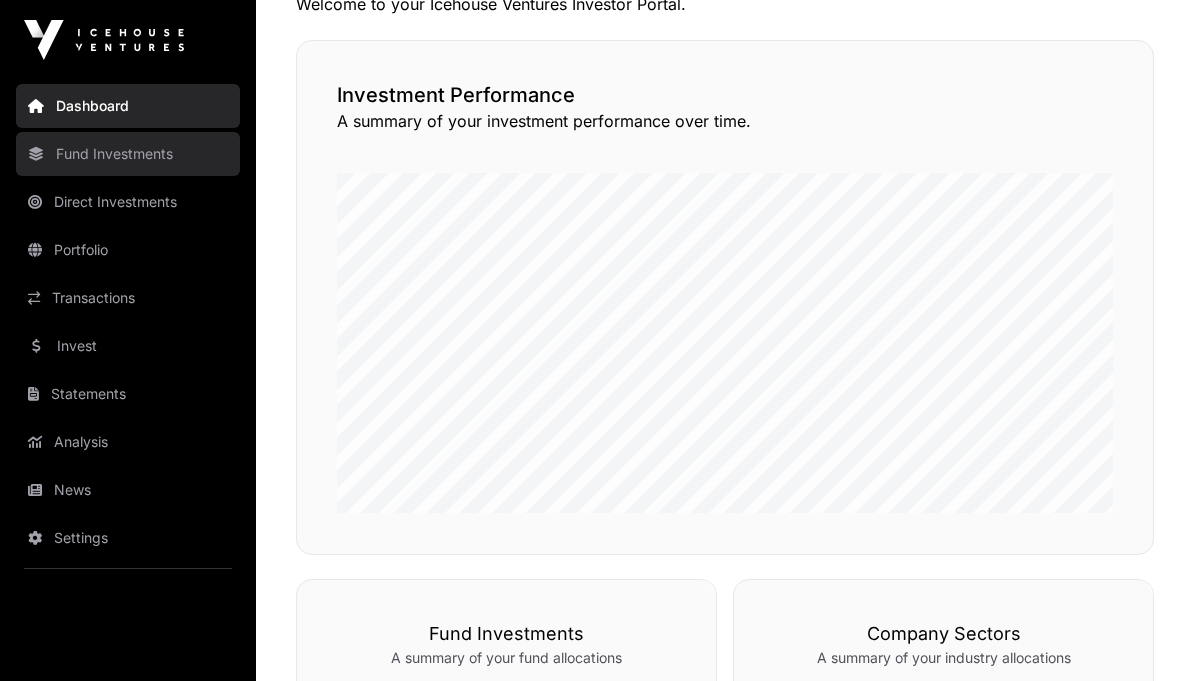 click on "Fund Investments" 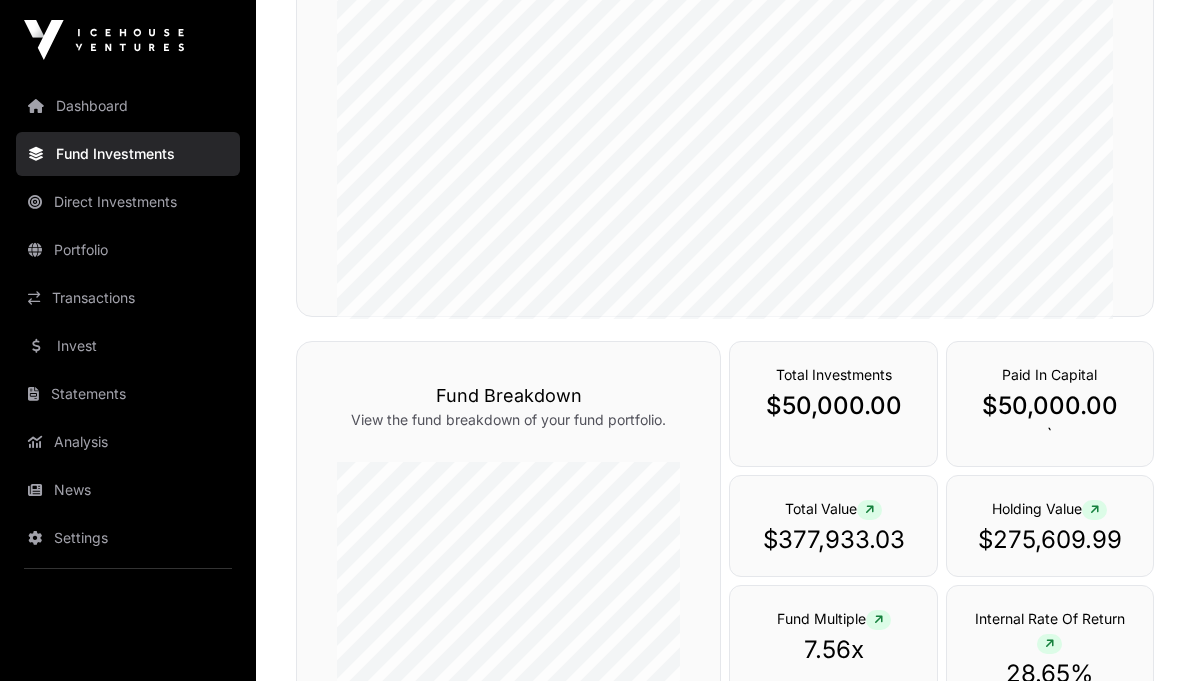 click on "Dashboard   Fund Investments   Direct Investments   Portfolio   Transactions   Invest   Statements   Analysis   News   Settings   Logout" 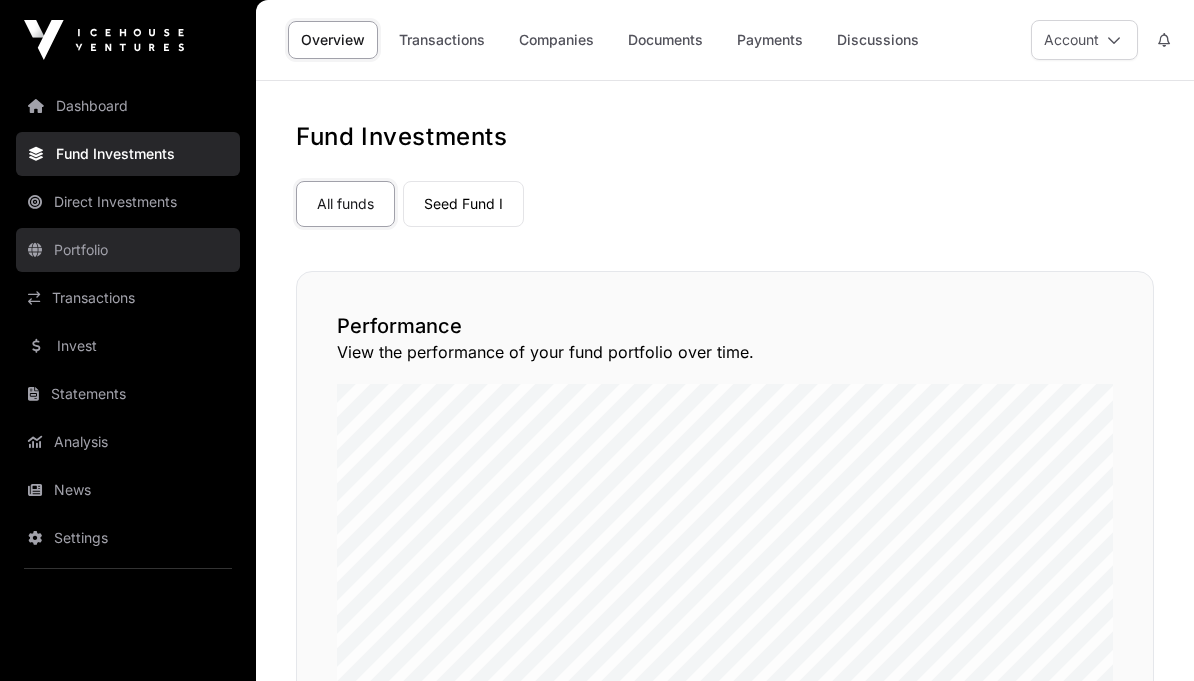 click on "Portfolio" 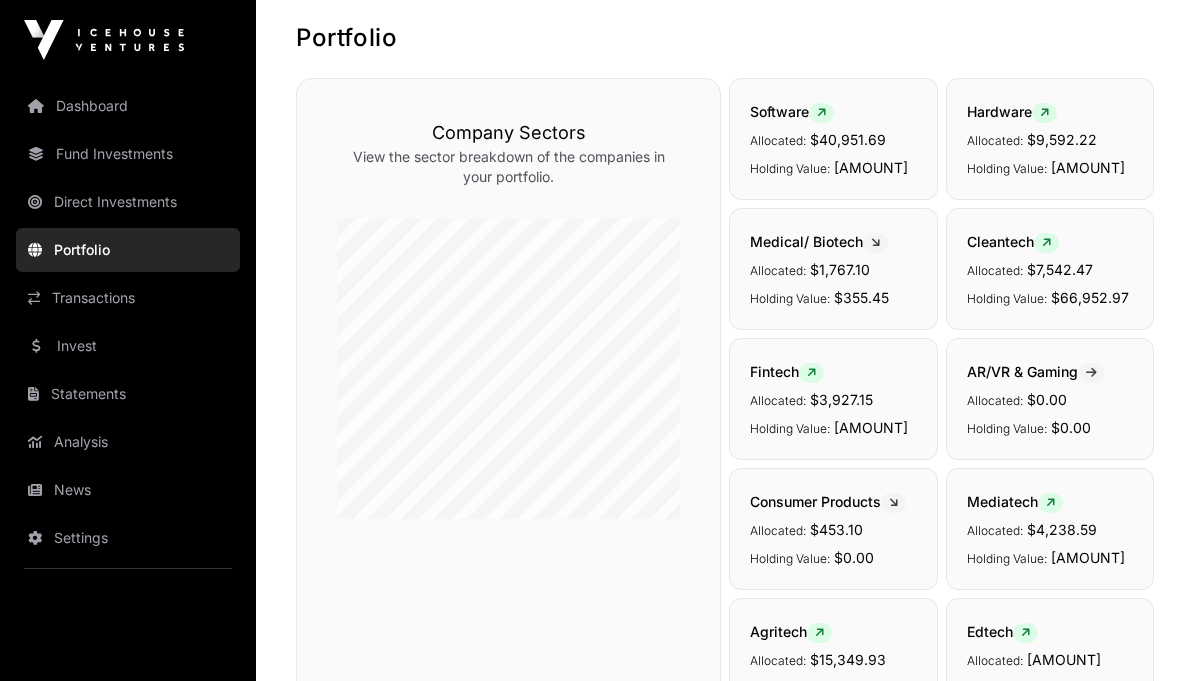 scroll, scrollTop: 0, scrollLeft: 0, axis: both 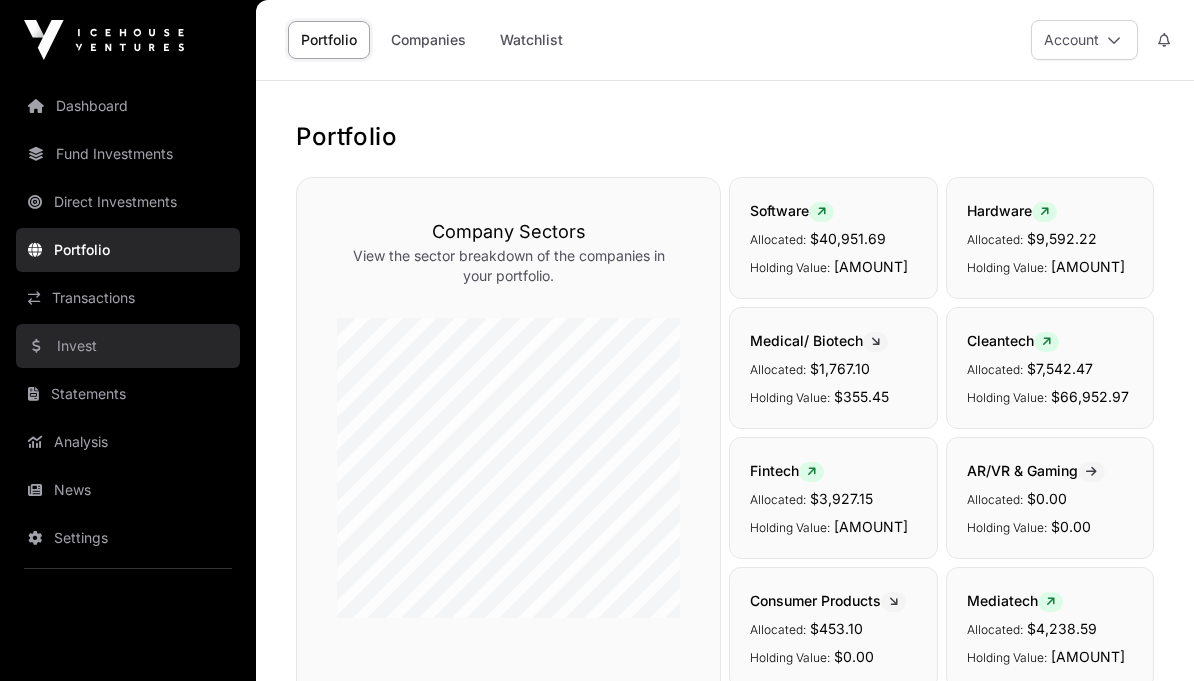 click on "Invest" 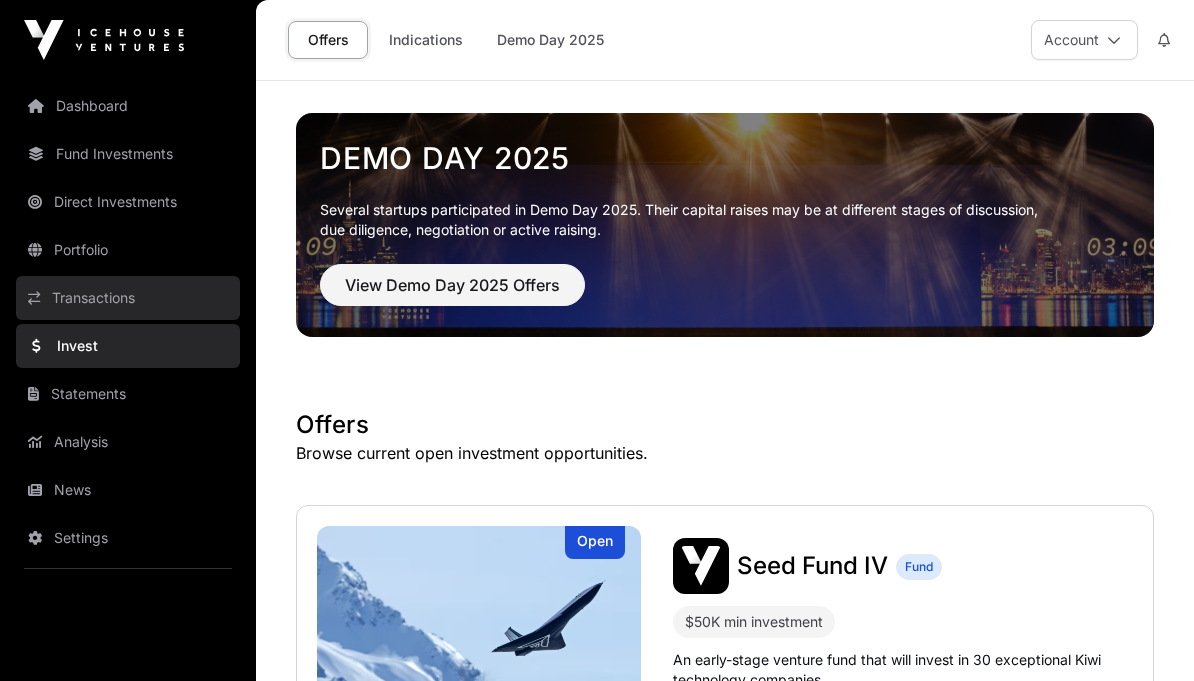 click on "Transactions" 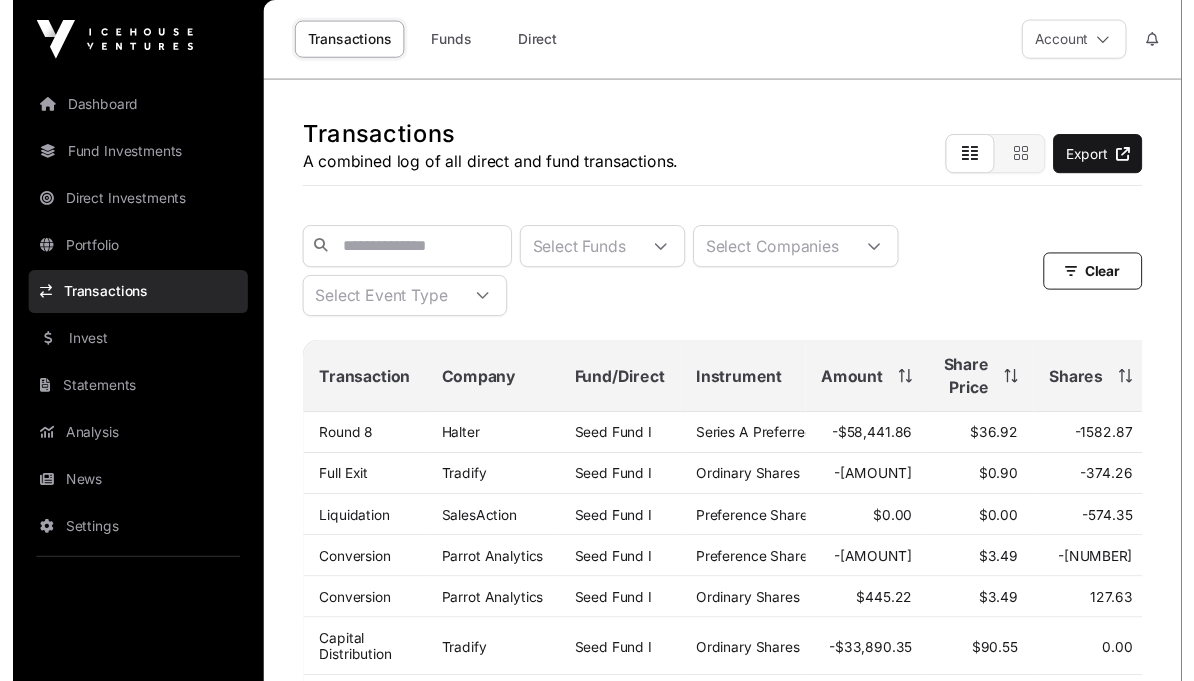 scroll, scrollTop: 9, scrollLeft: 0, axis: vertical 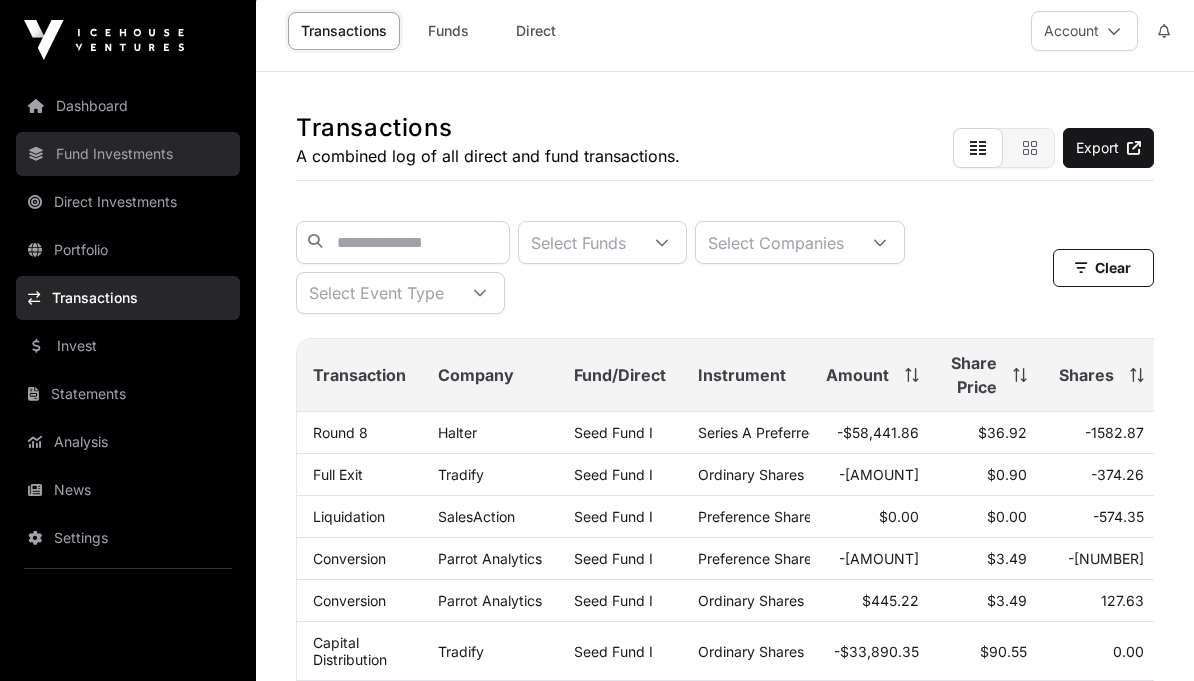 click on "Fund Investments" 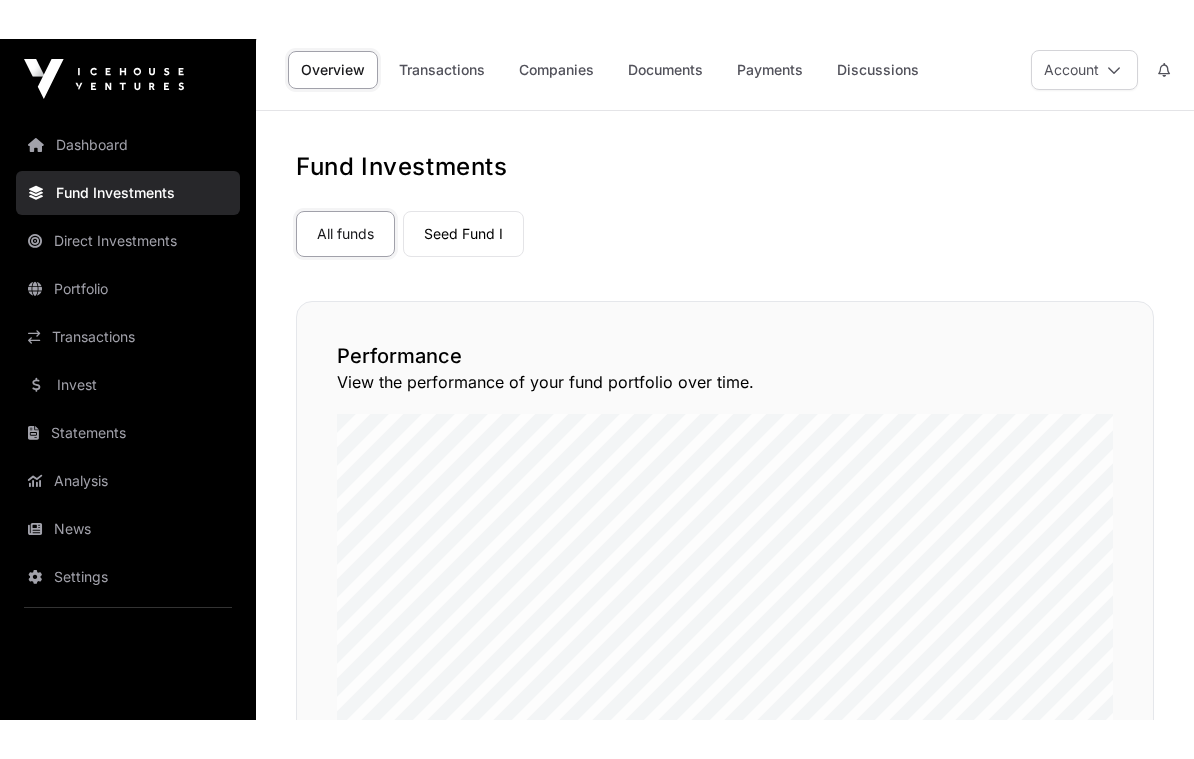 scroll, scrollTop: 0, scrollLeft: 0, axis: both 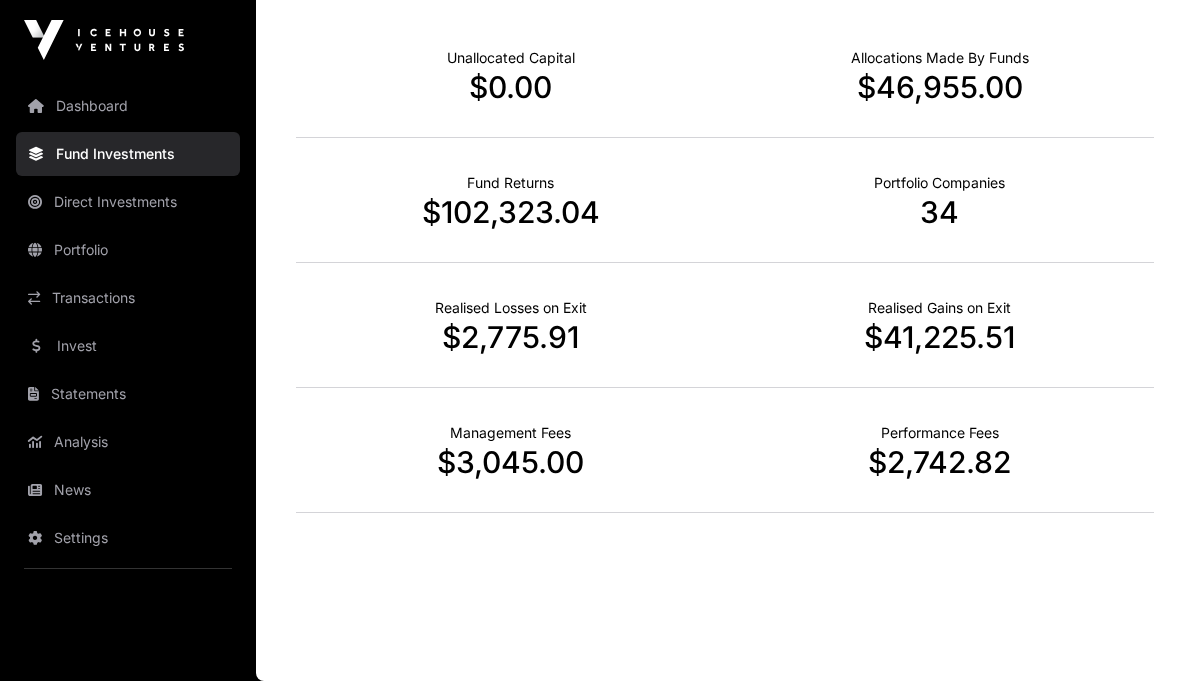 click on "Performance Fees [AMOUNT]" 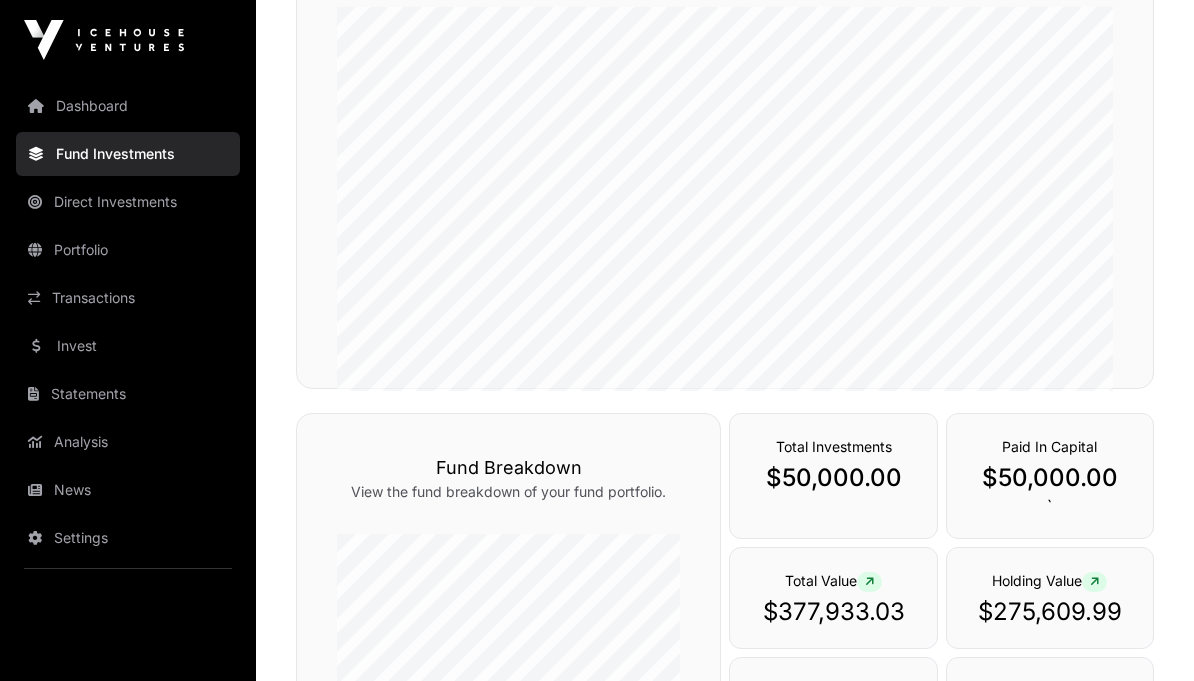scroll, scrollTop: 164, scrollLeft: 0, axis: vertical 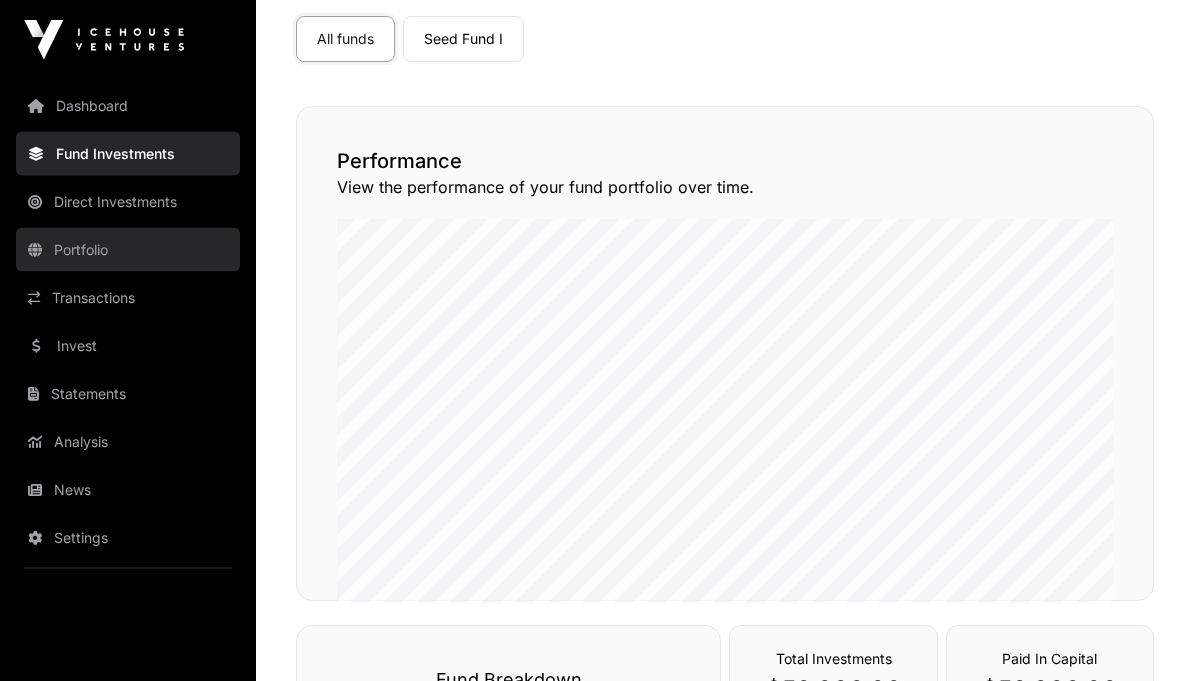 click on "Portfolio" 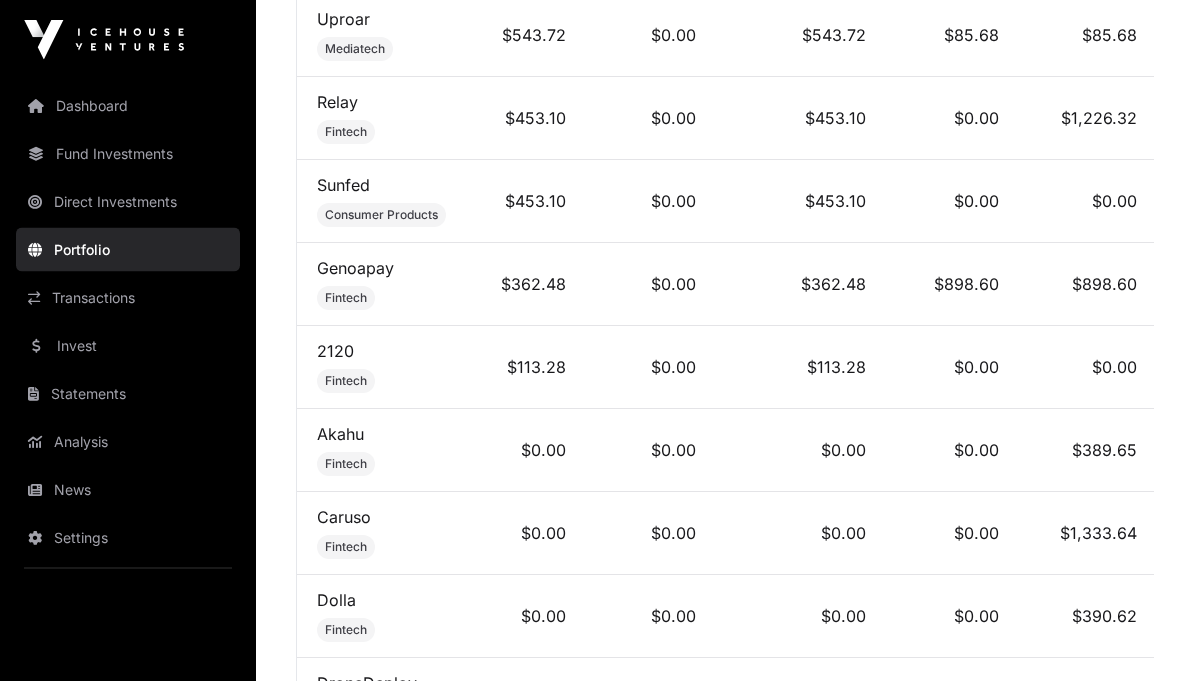 scroll, scrollTop: 3275, scrollLeft: 0, axis: vertical 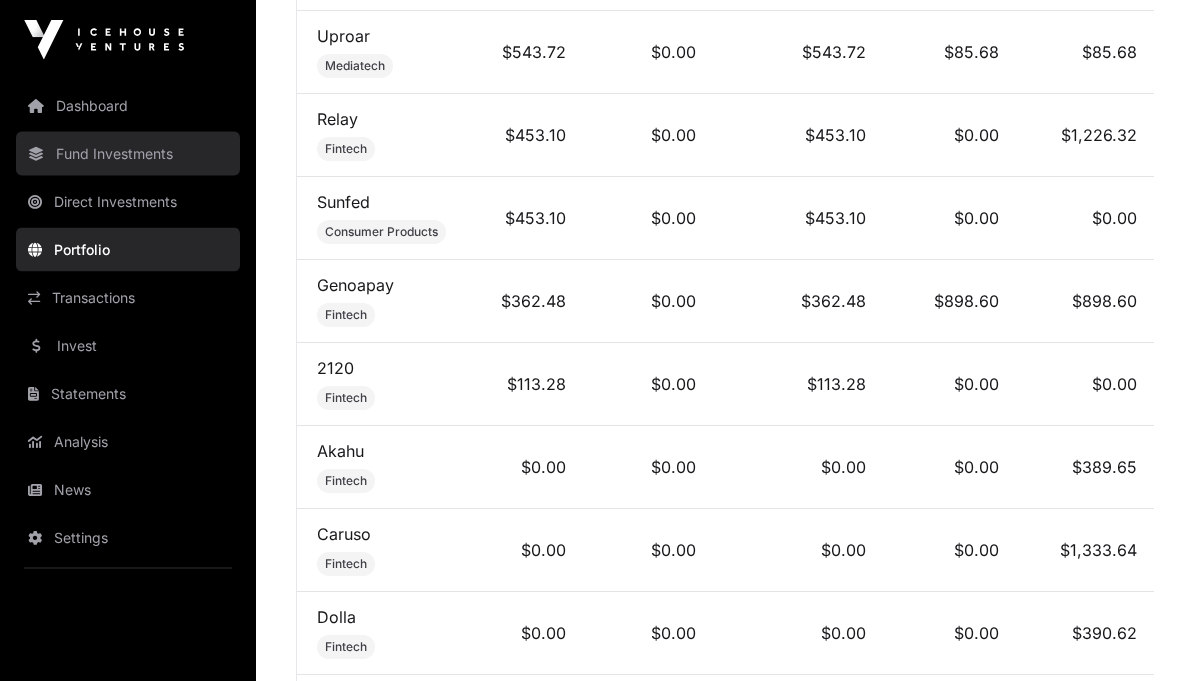 click on "Fund Investments" 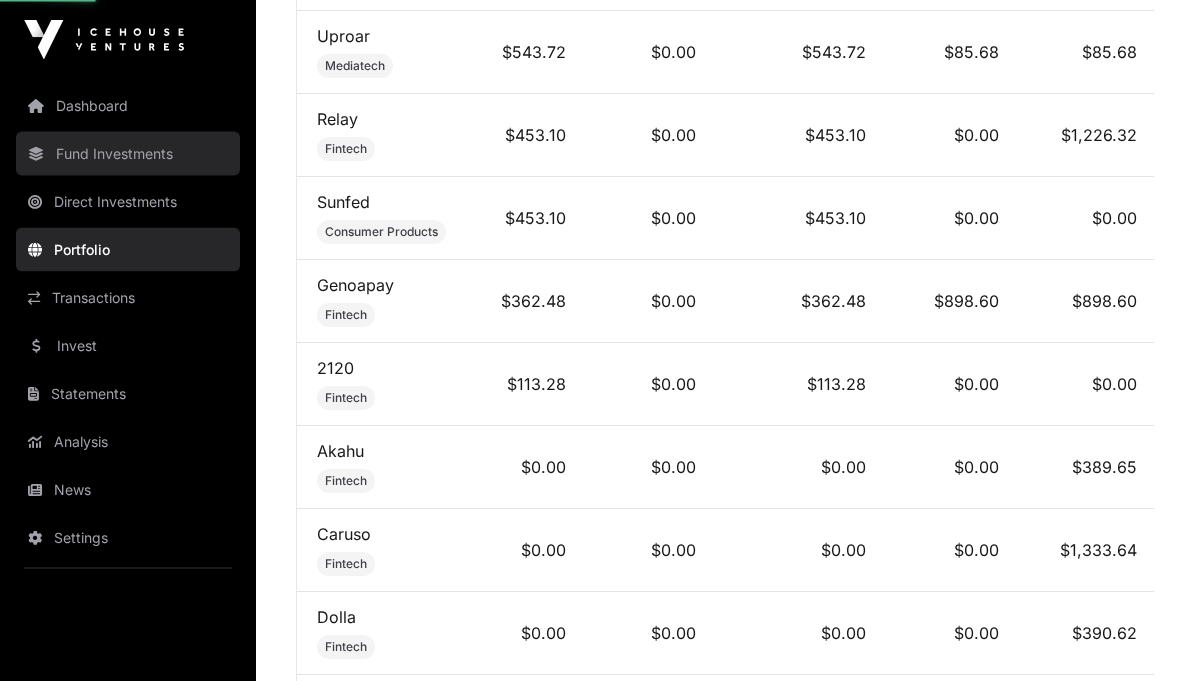scroll, scrollTop: 3276, scrollLeft: 0, axis: vertical 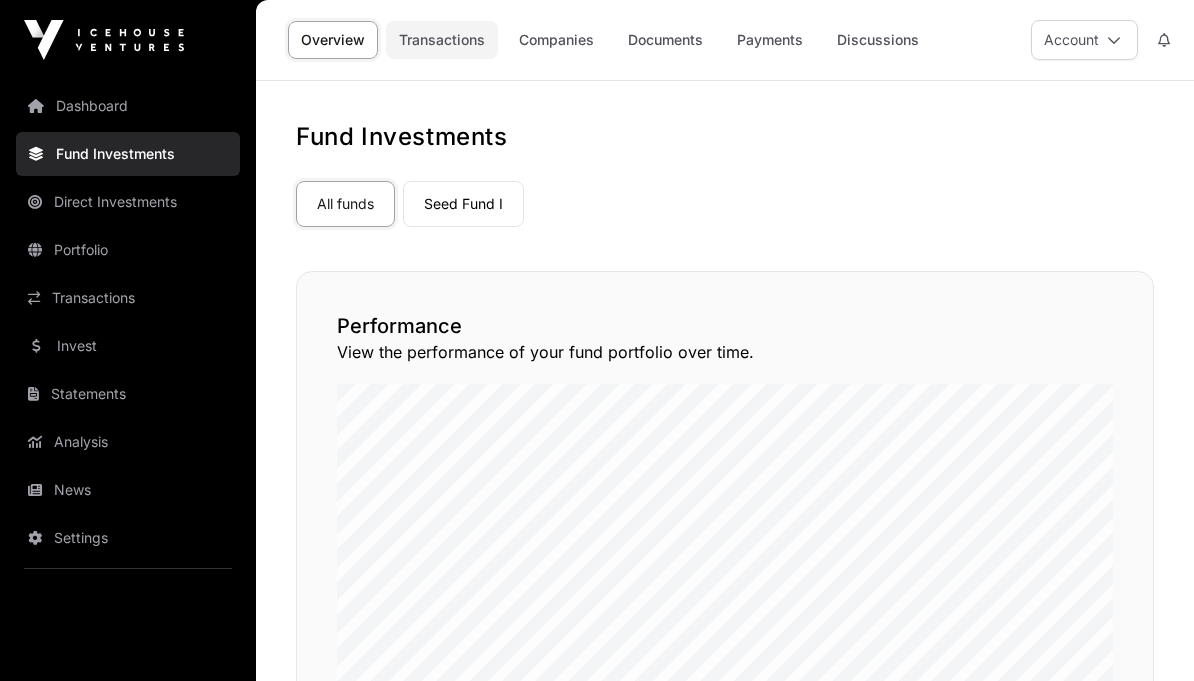 click on "Transactions" 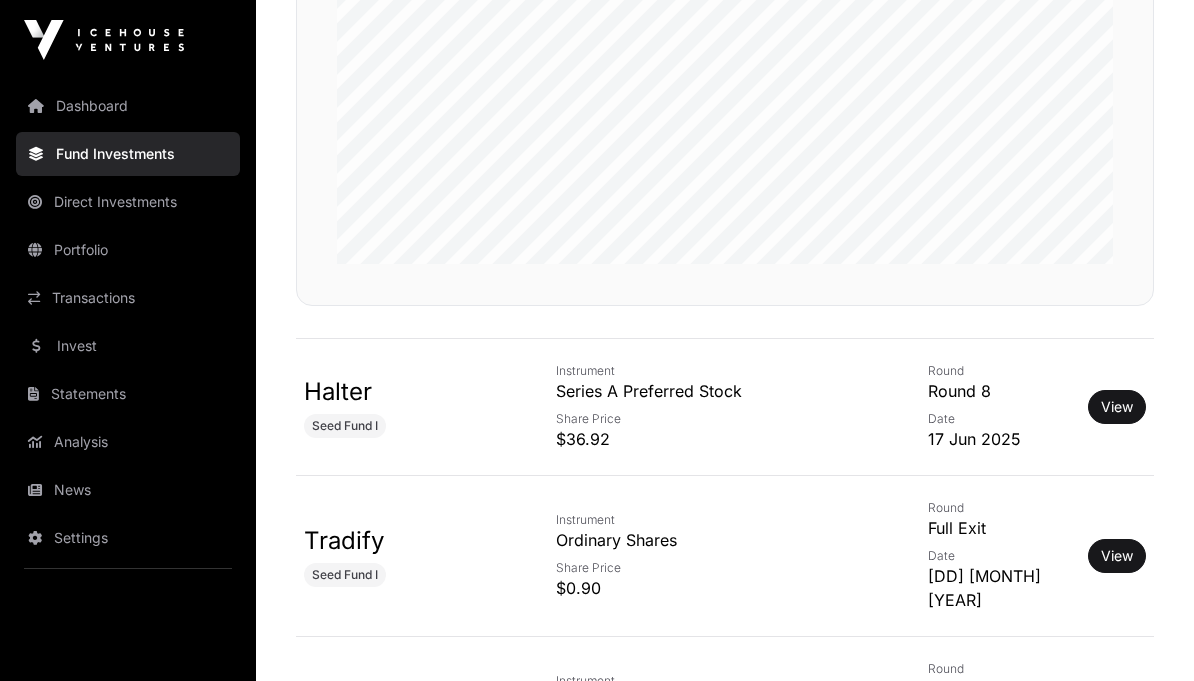 scroll, scrollTop: 436, scrollLeft: 0, axis: vertical 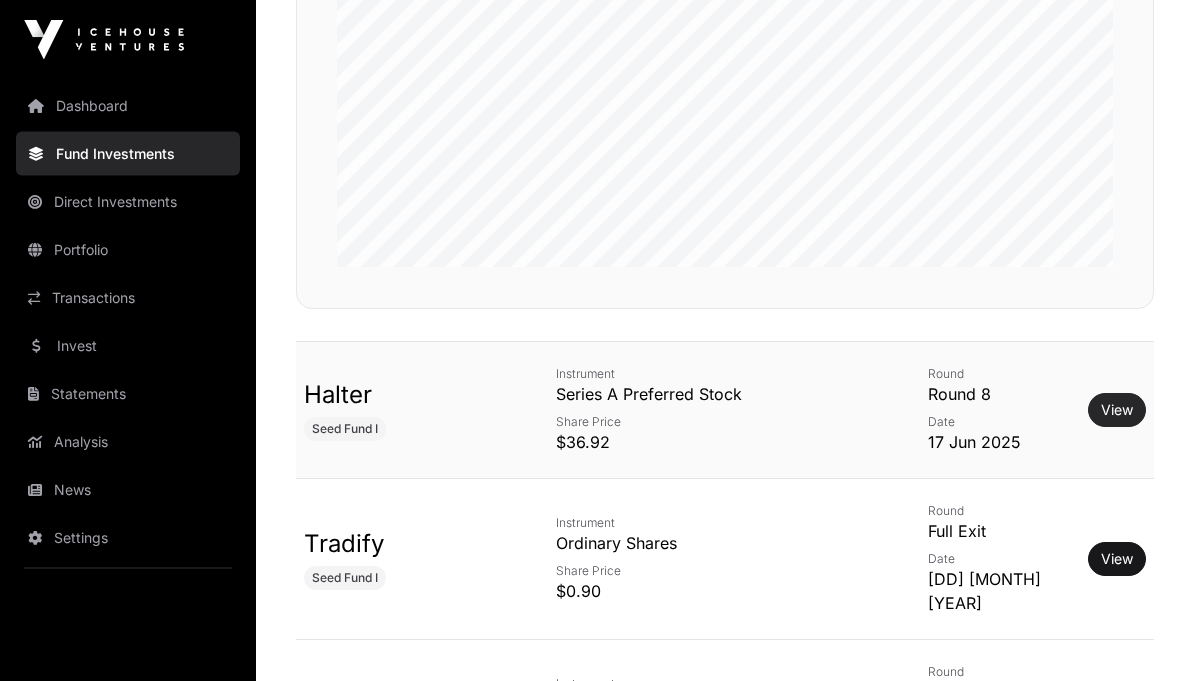 click on "View" 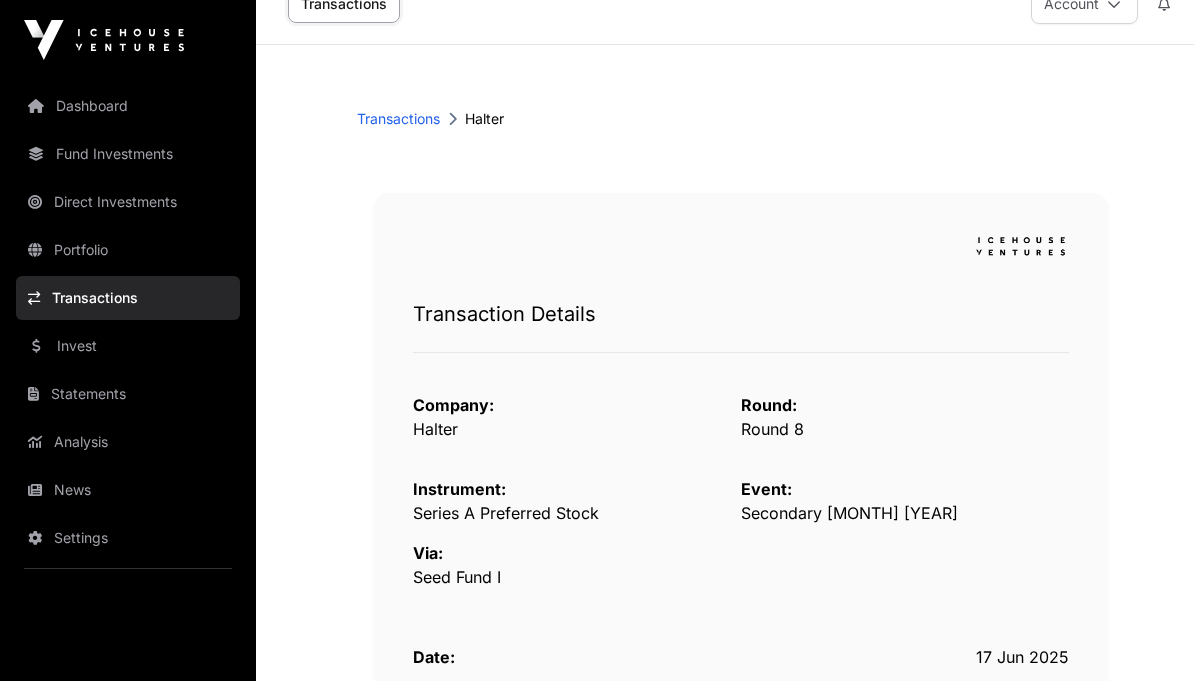 scroll, scrollTop: 0, scrollLeft: 0, axis: both 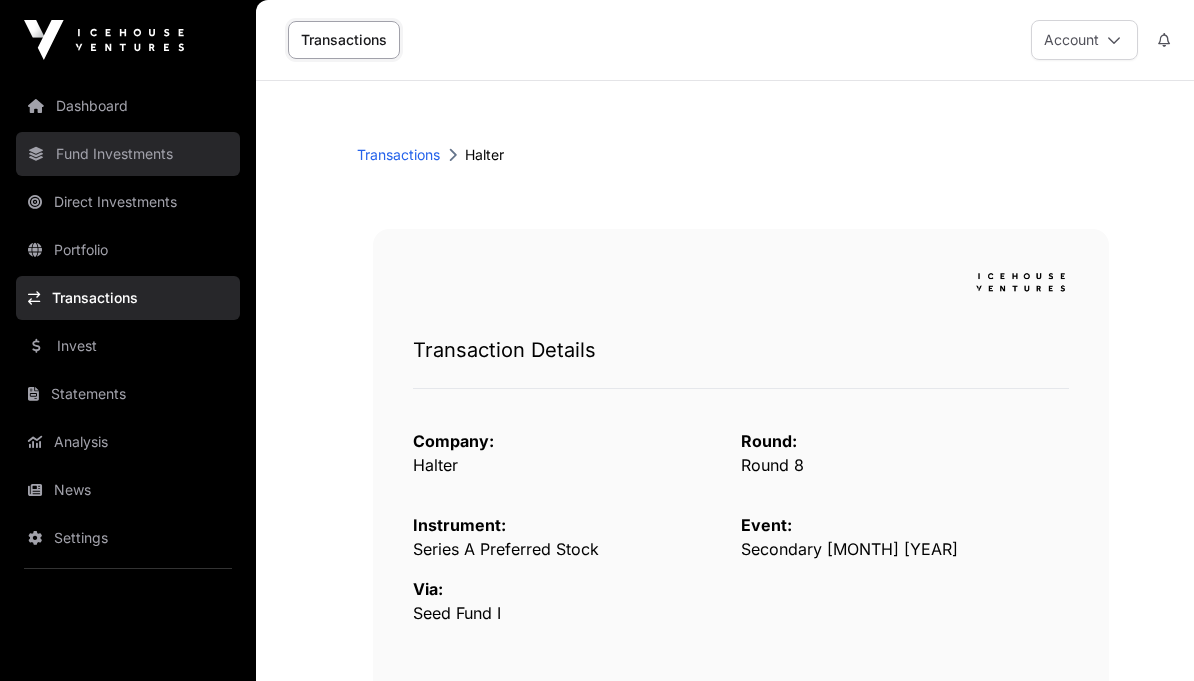 click on "Fund Investments" 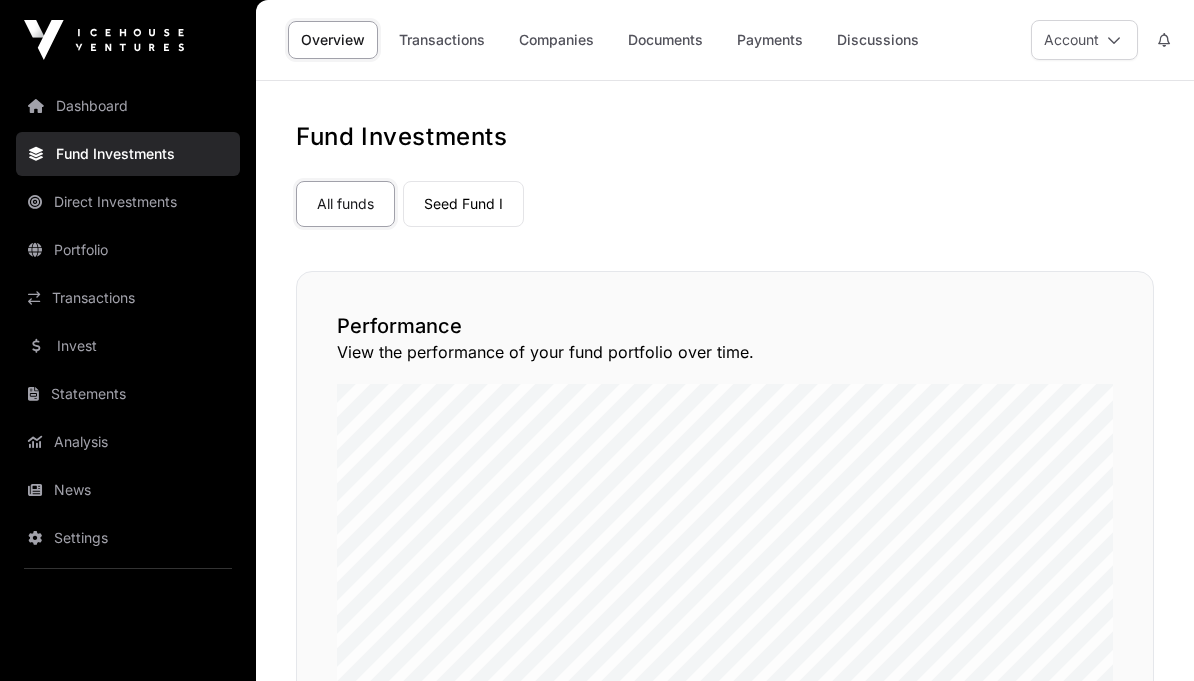 click on "All funds  Seed Fund I" 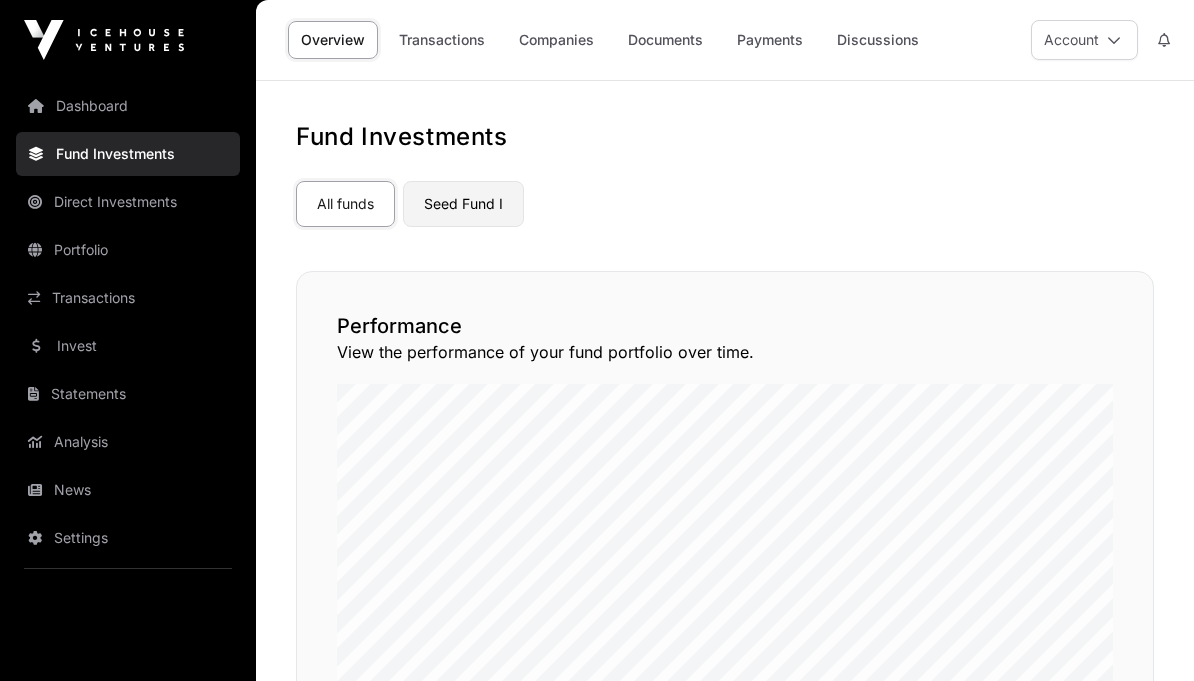 click on "Seed Fund I" 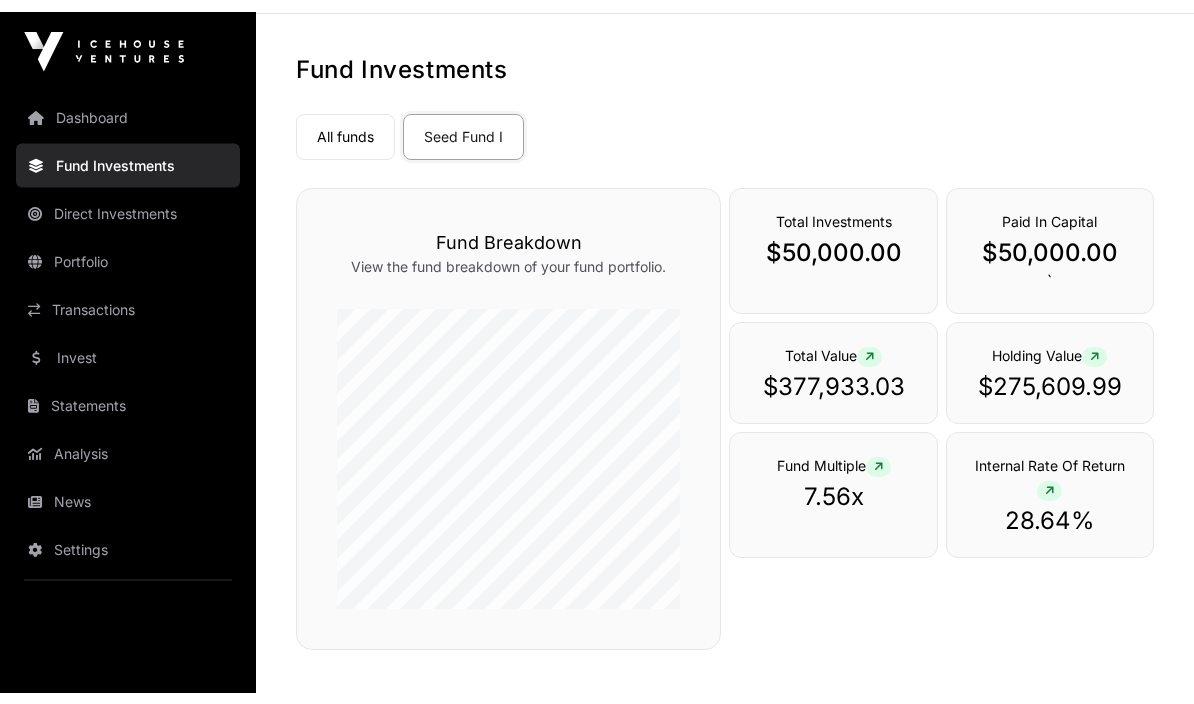 scroll, scrollTop: 0, scrollLeft: 0, axis: both 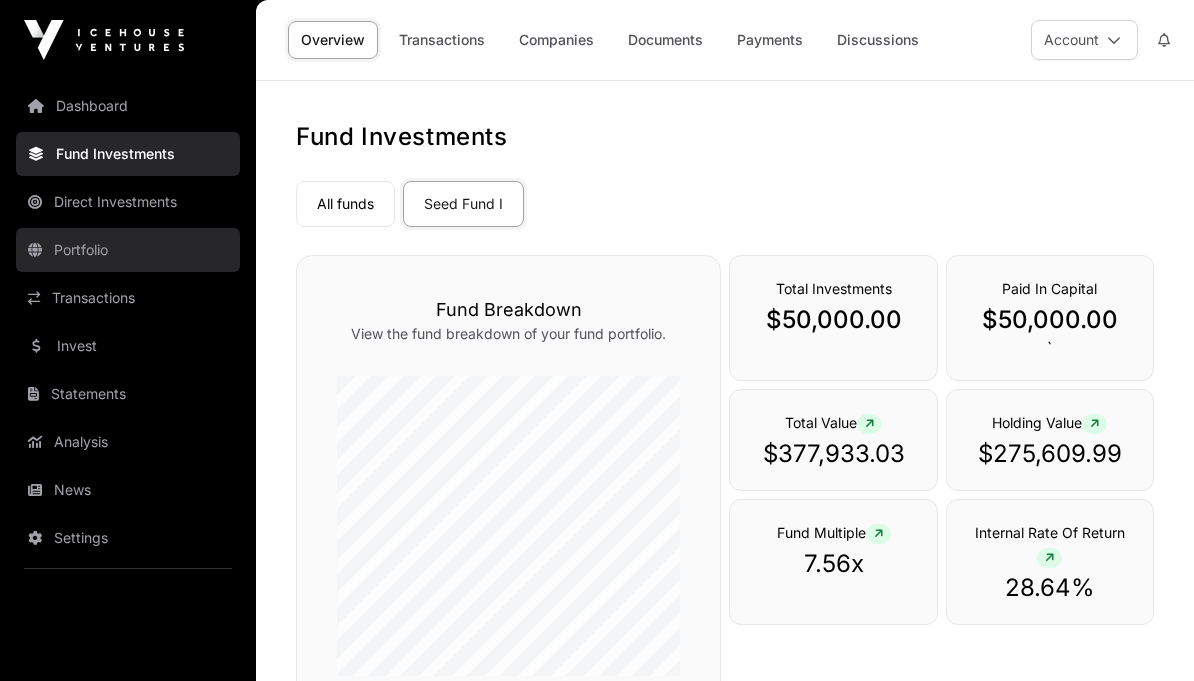 click on "Portfolio" 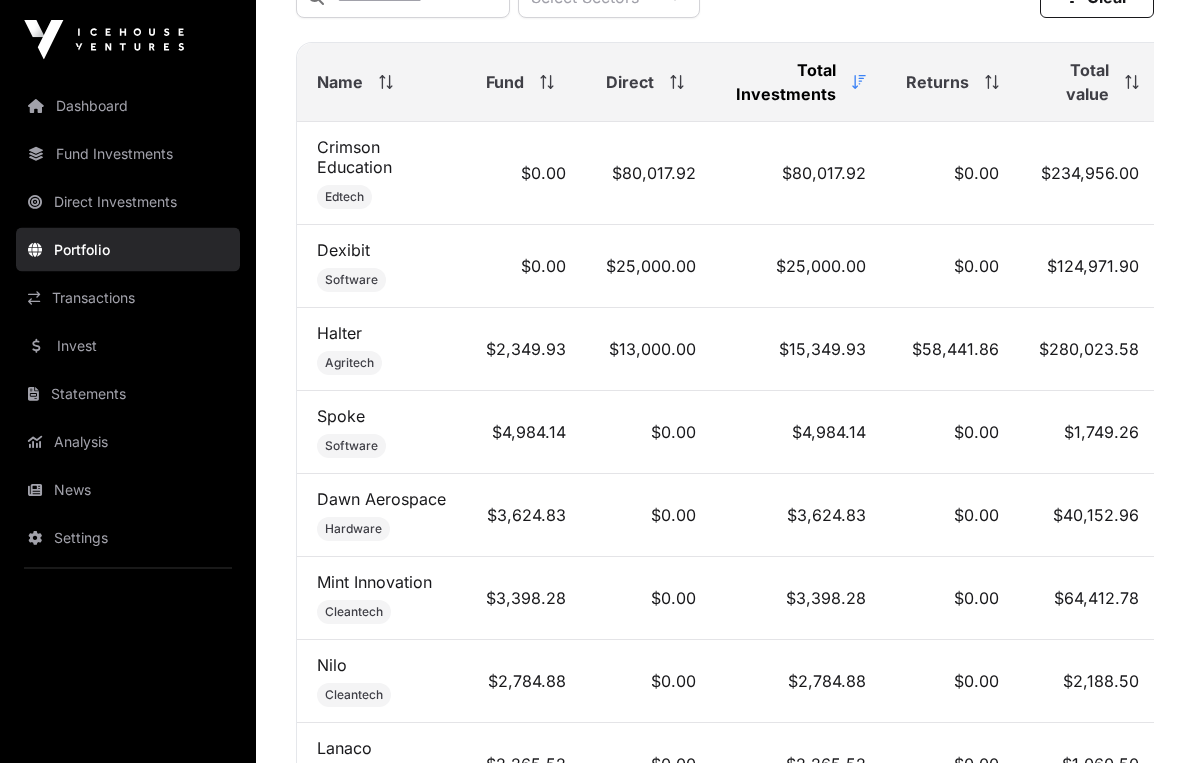 scroll, scrollTop: 908, scrollLeft: 0, axis: vertical 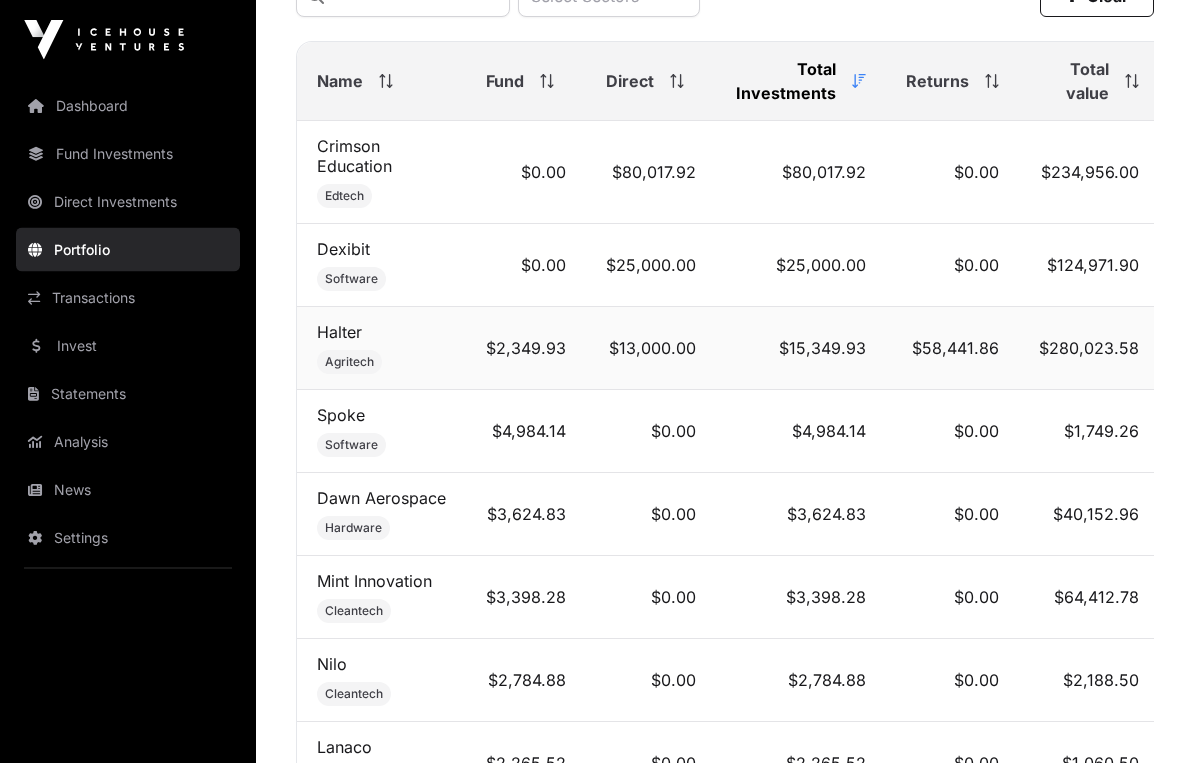 click on "$2,349.93" 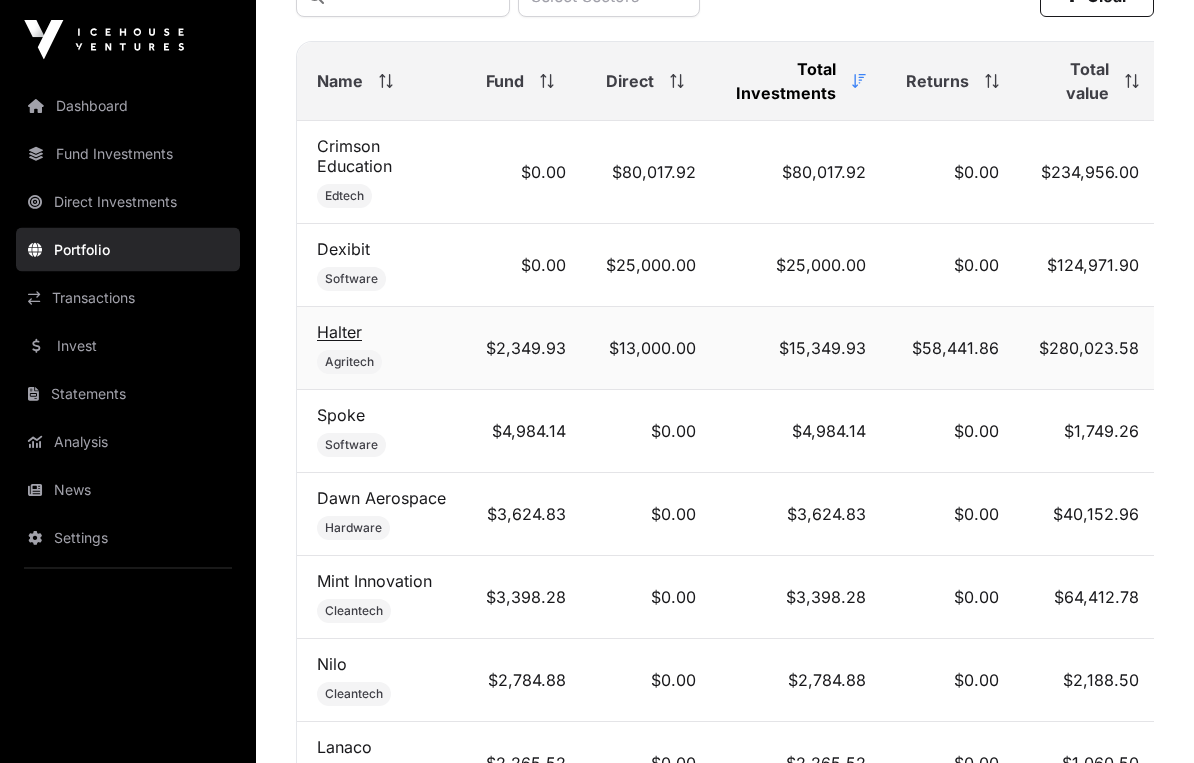 click on "Halter" 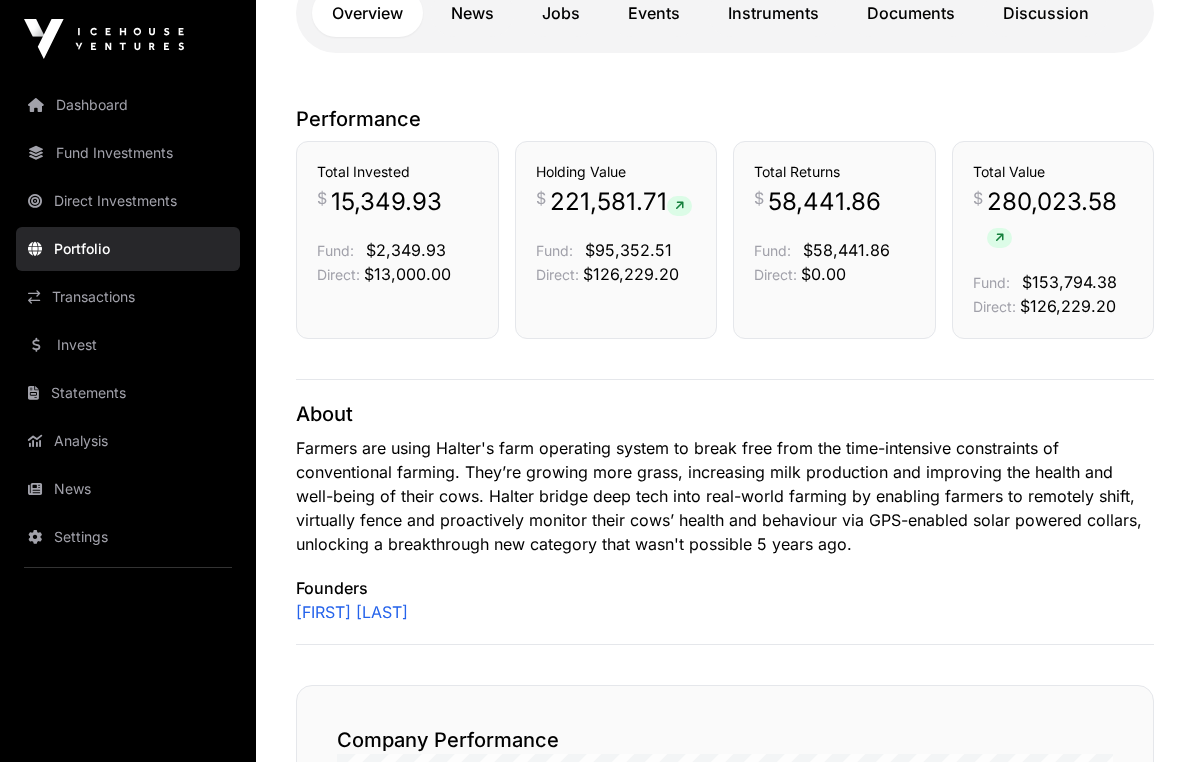 scroll, scrollTop: 538, scrollLeft: 0, axis: vertical 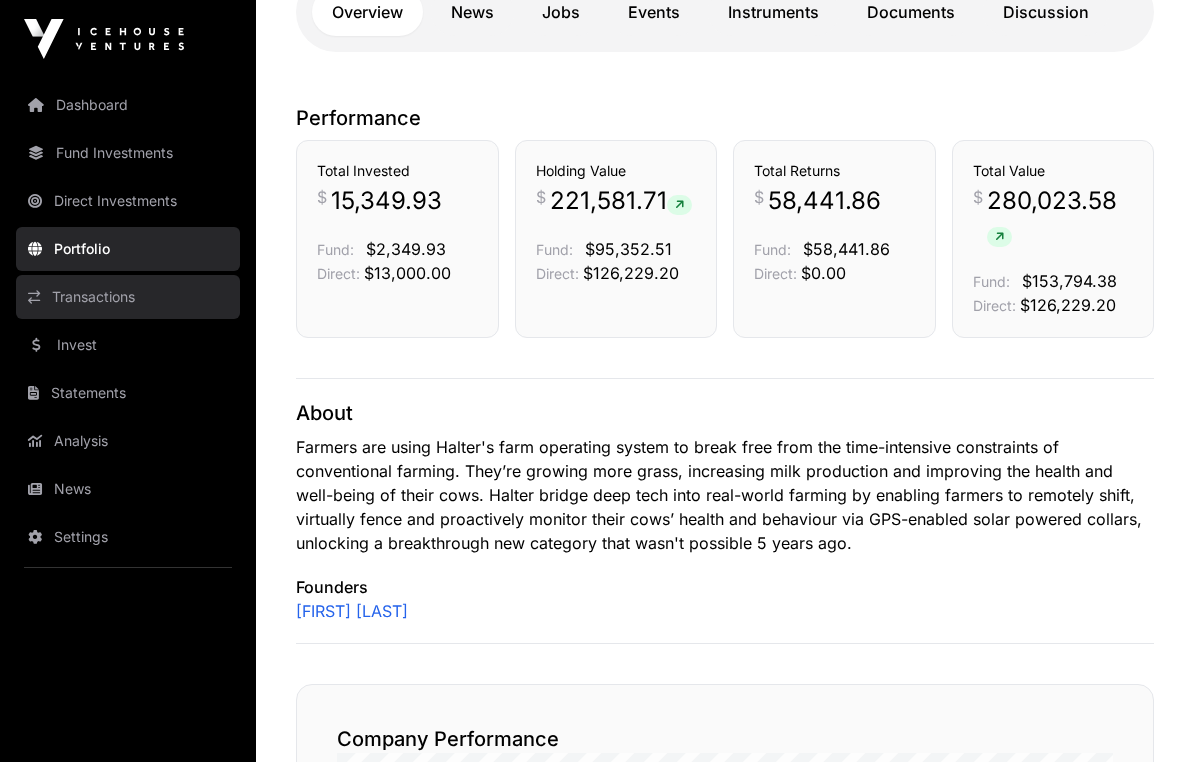 click on "Transactions" 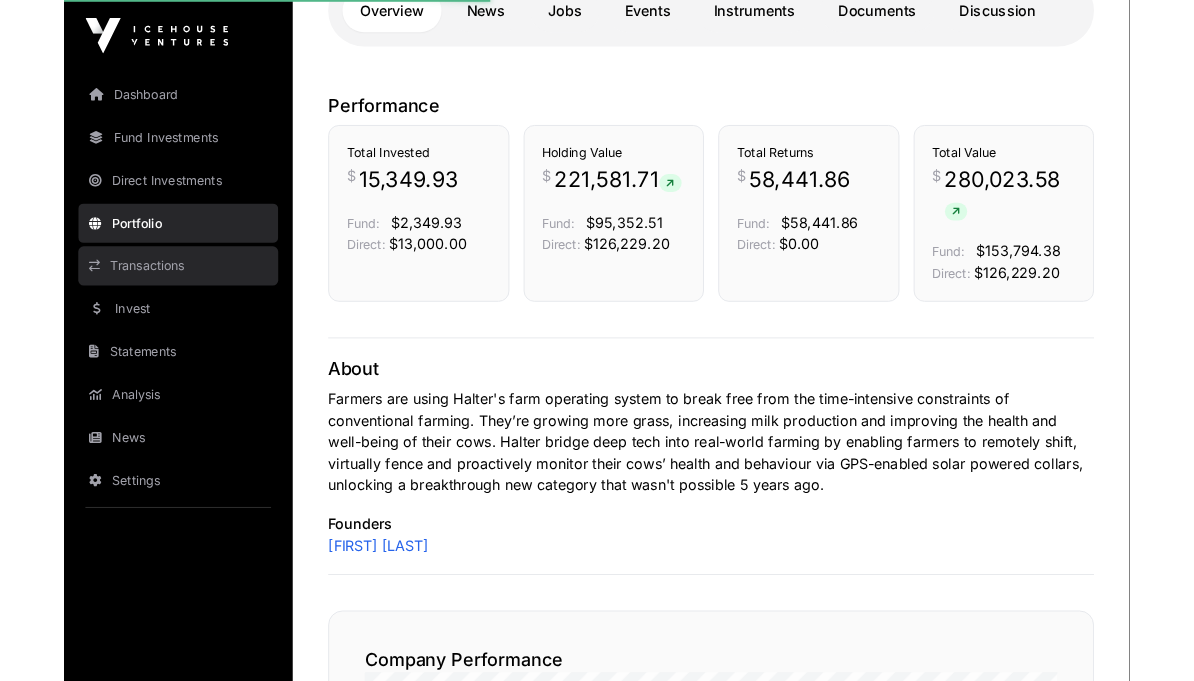 scroll, scrollTop: 335, scrollLeft: 0, axis: vertical 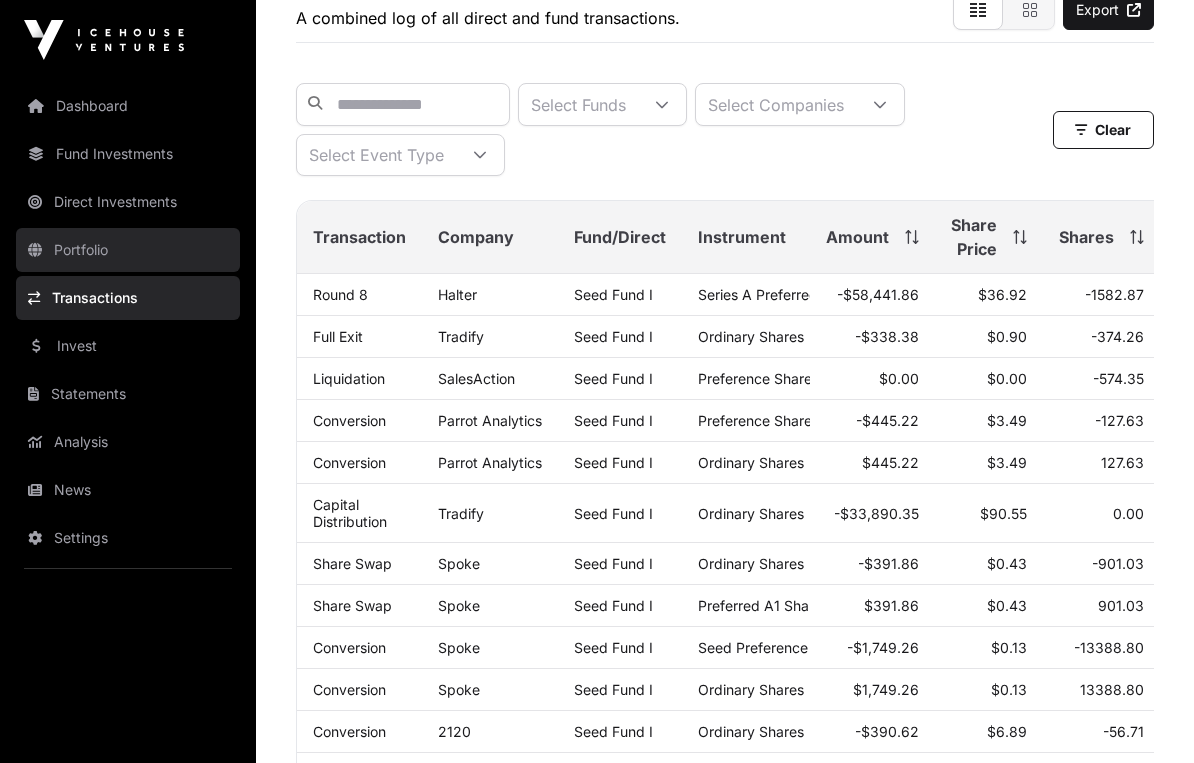 click on "Portfolio" 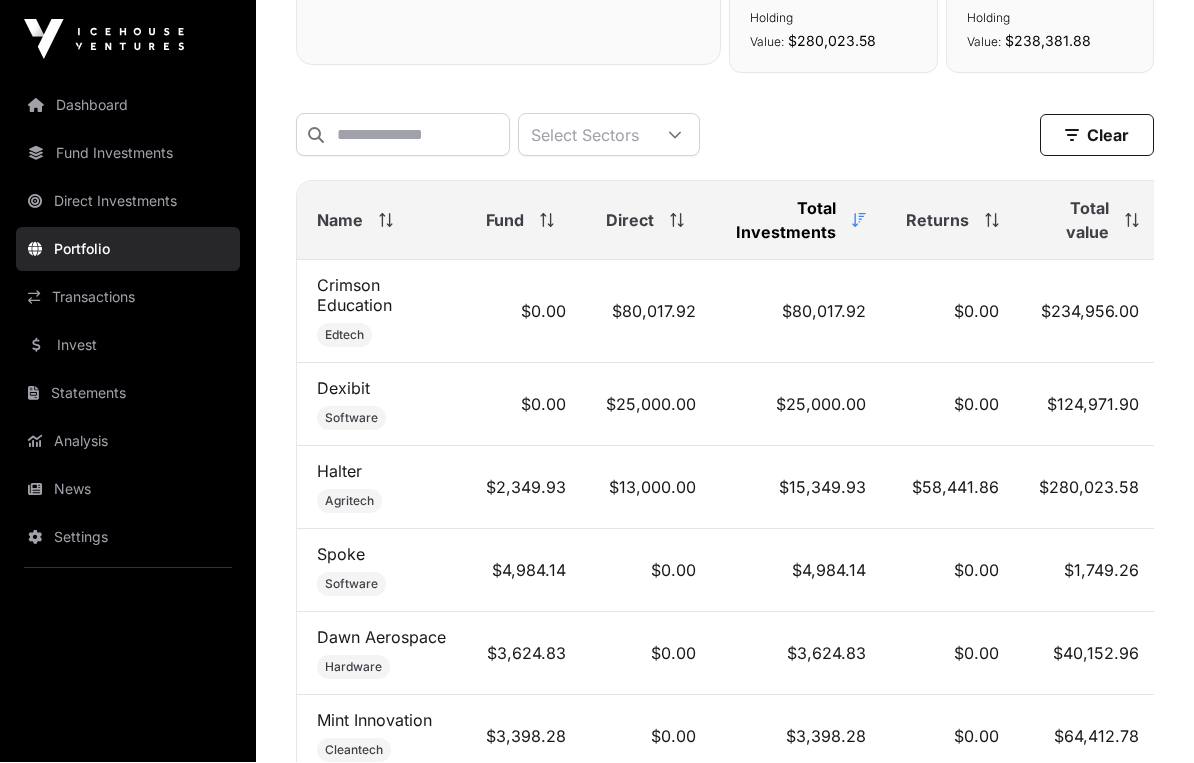scroll, scrollTop: 770, scrollLeft: 0, axis: vertical 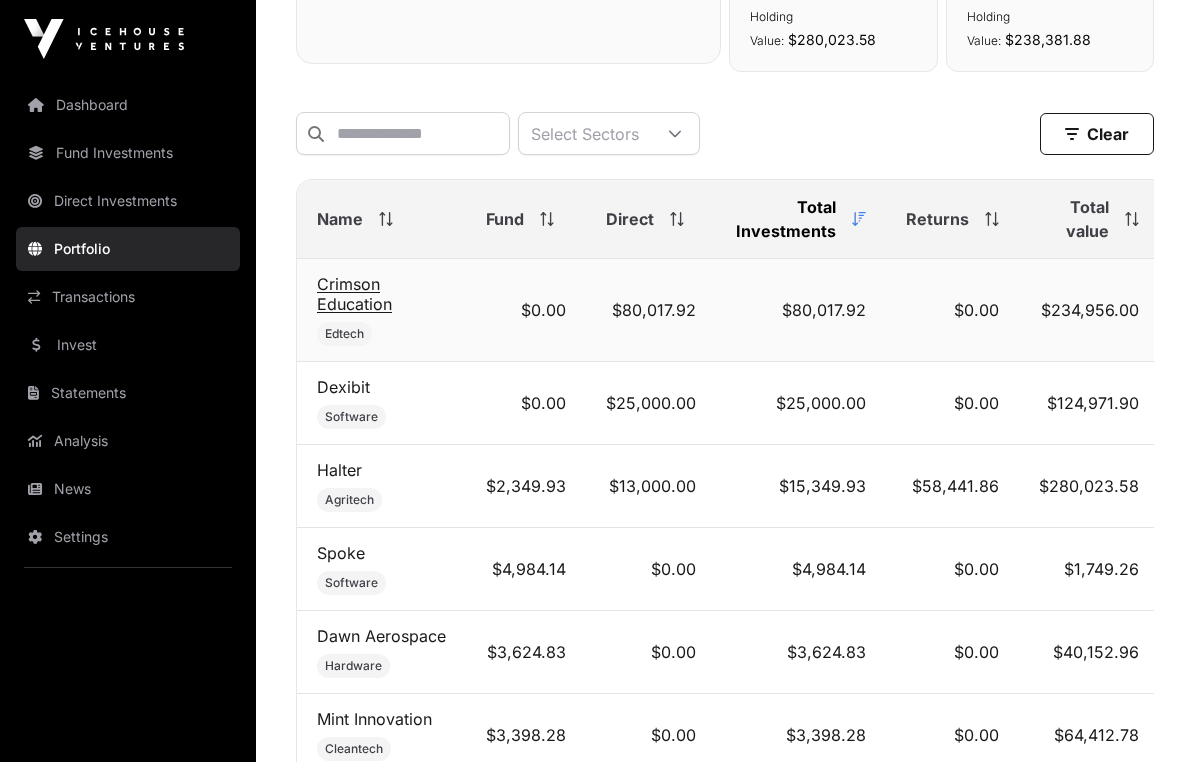 click on "Crimson Education" 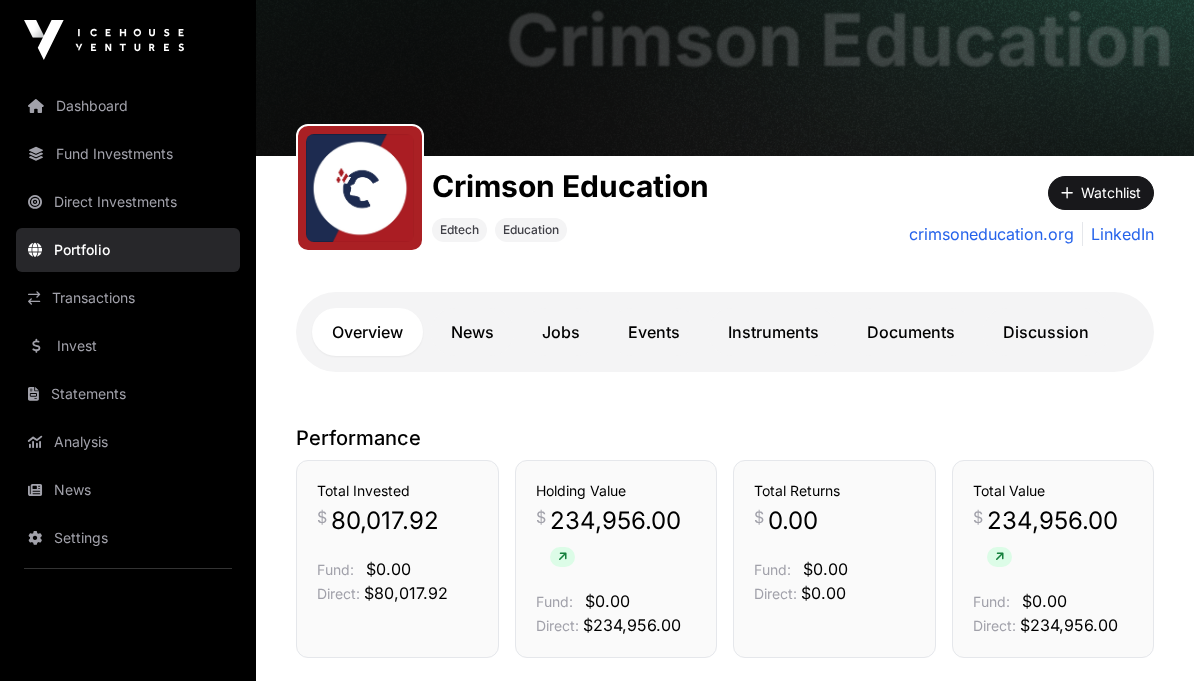 scroll, scrollTop: 0, scrollLeft: 0, axis: both 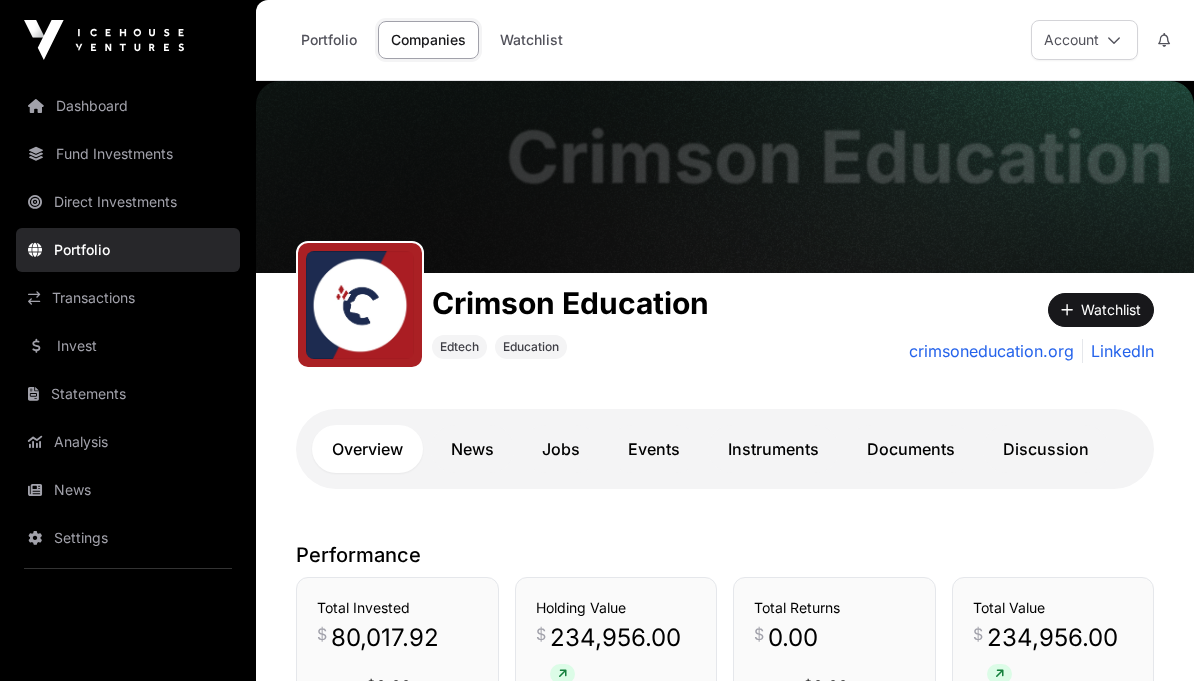 click on "Portfolio" 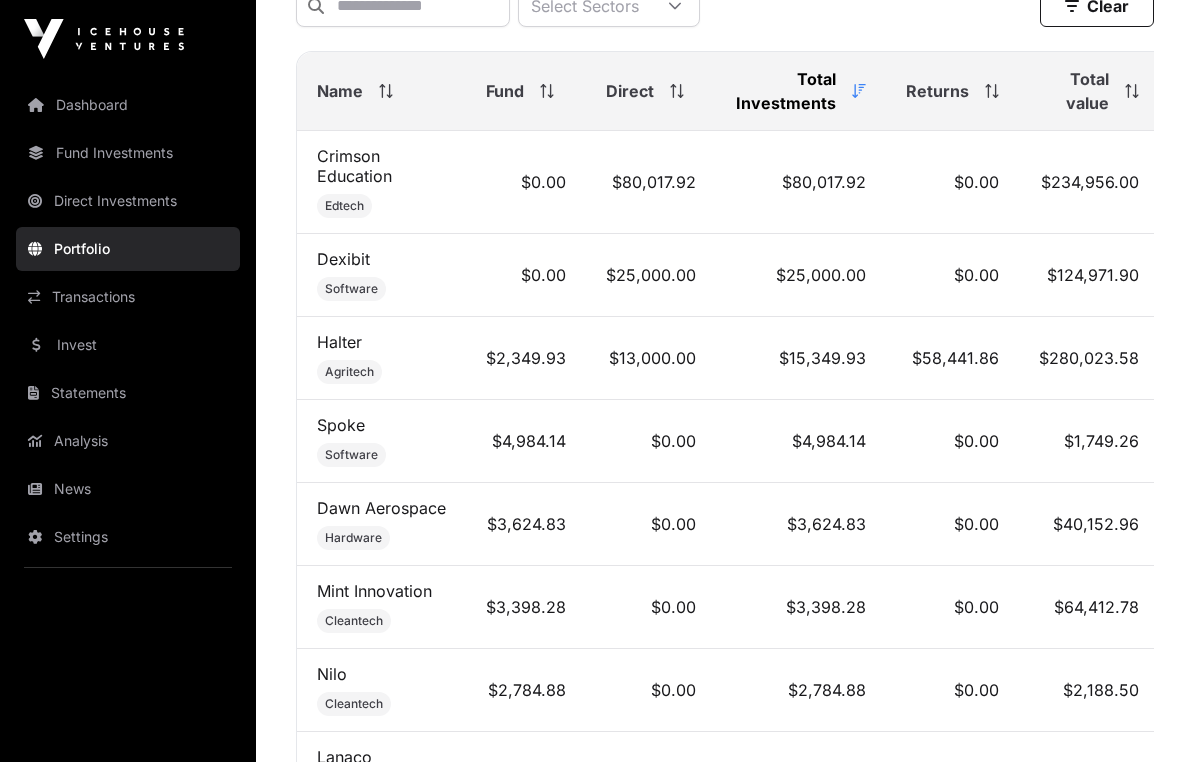scroll, scrollTop: 900, scrollLeft: 0, axis: vertical 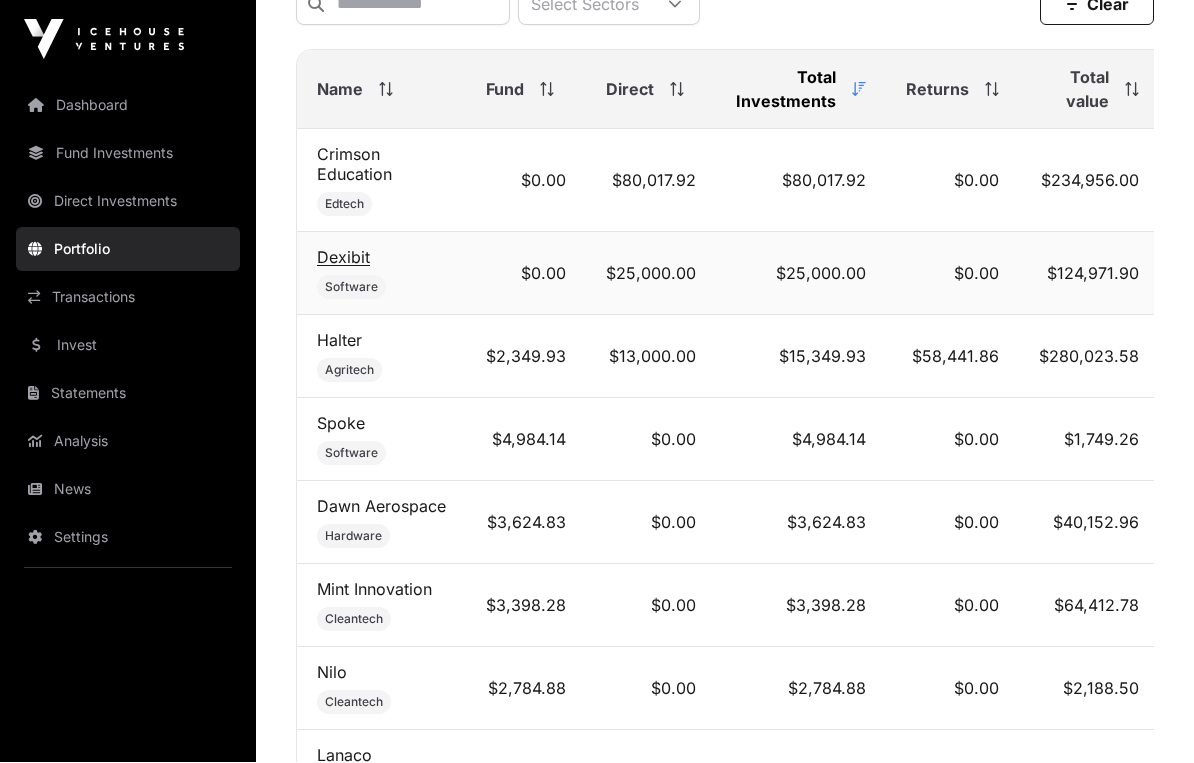 click on "Dexibit" 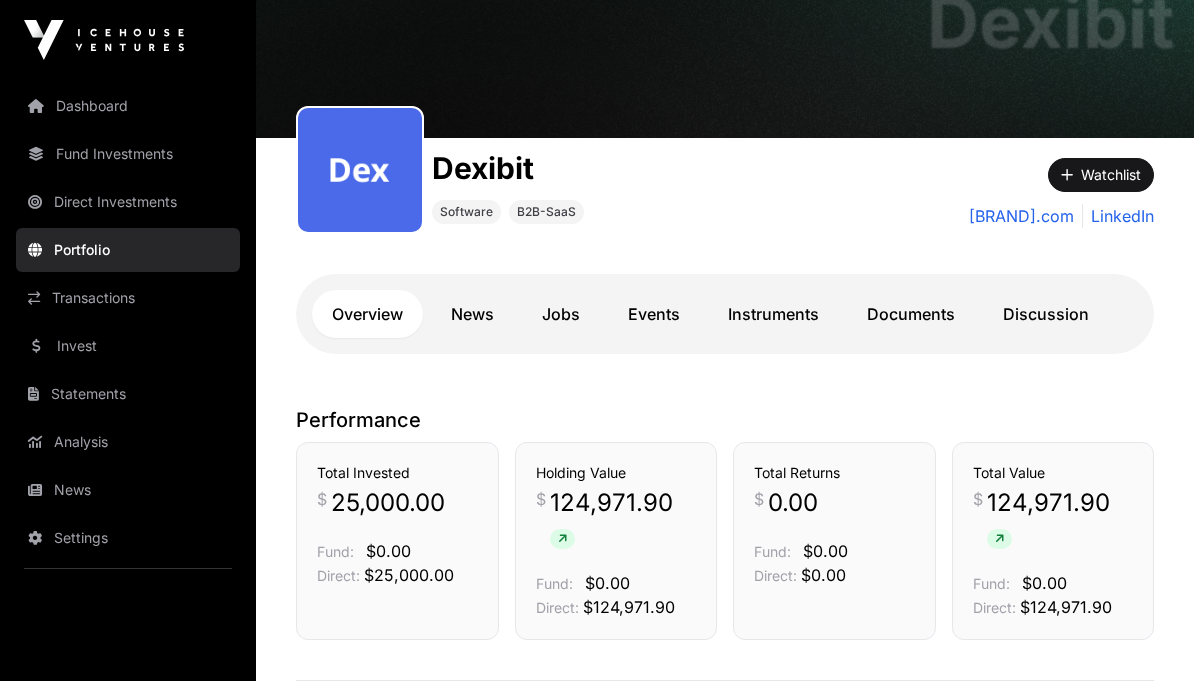 scroll, scrollTop: 0, scrollLeft: 0, axis: both 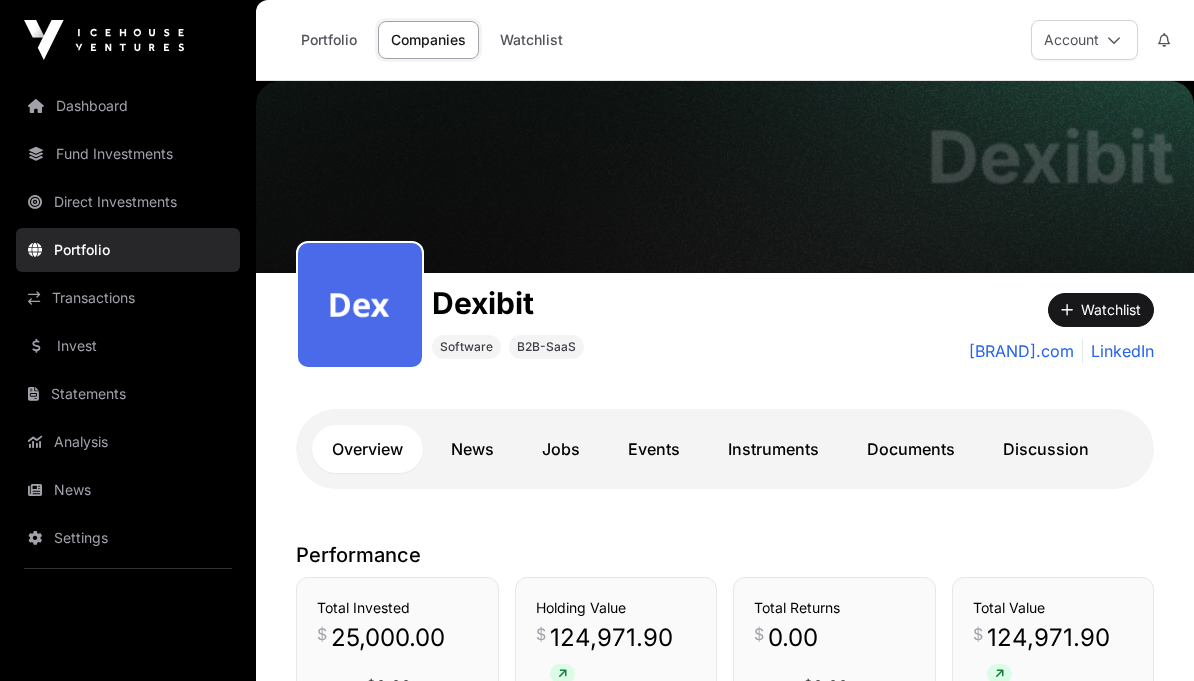click on "Portfolio" 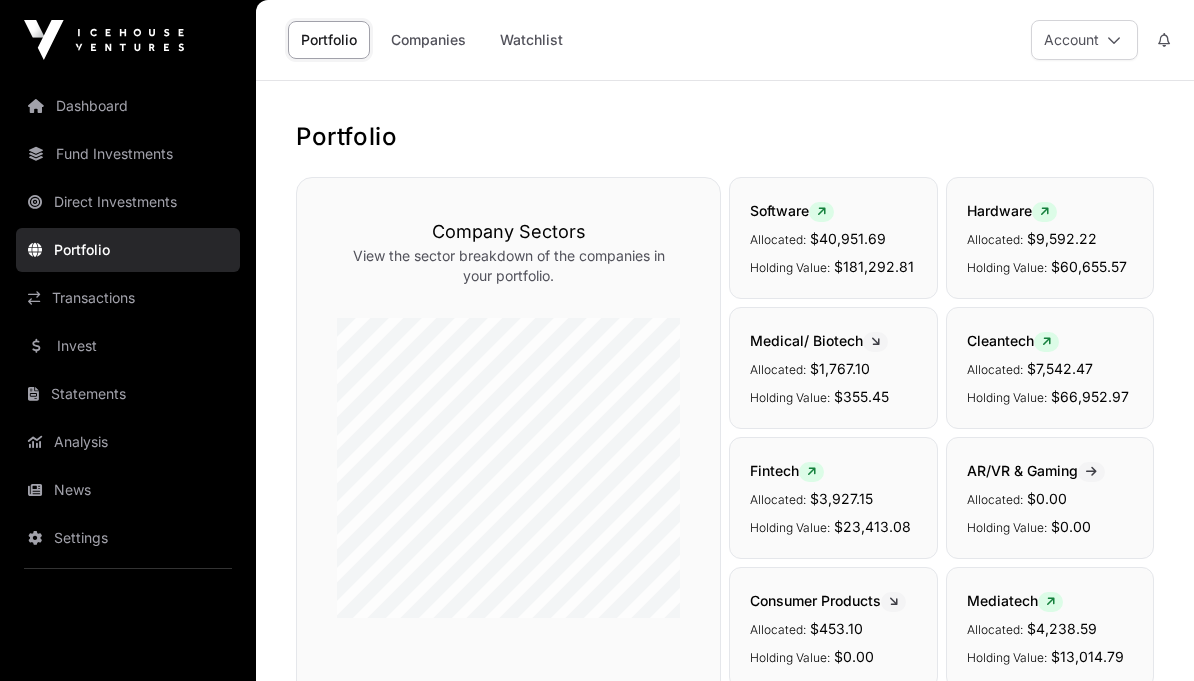 click on "Portfolio" 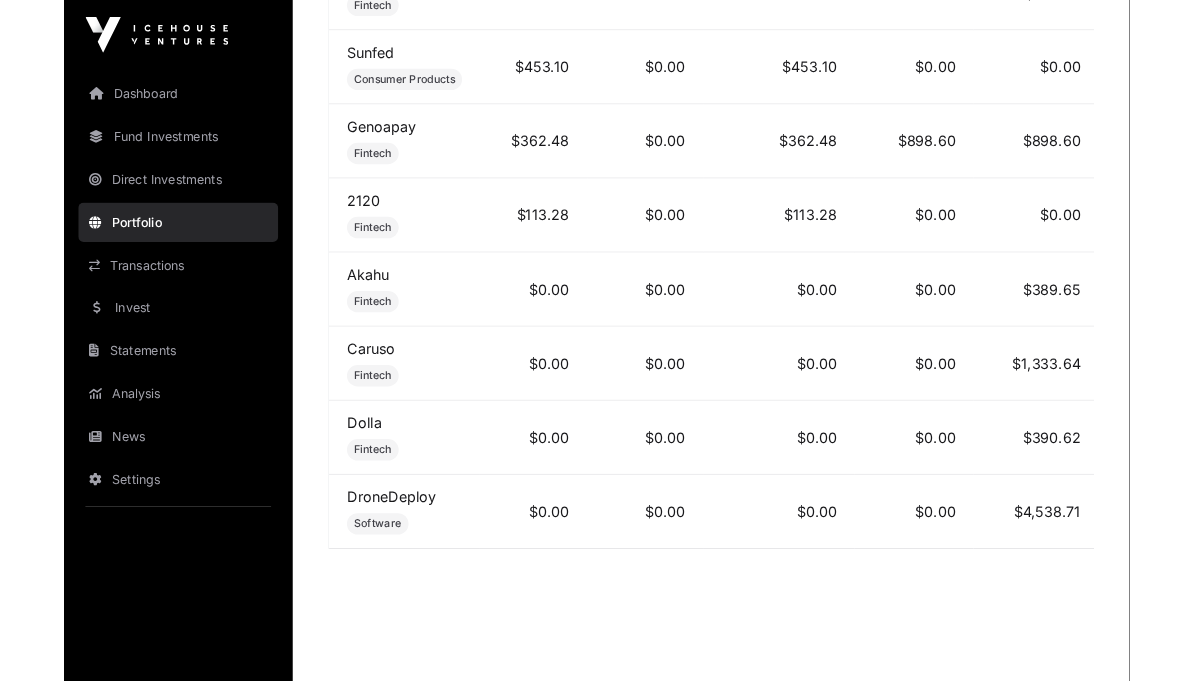 scroll, scrollTop: 3524, scrollLeft: 0, axis: vertical 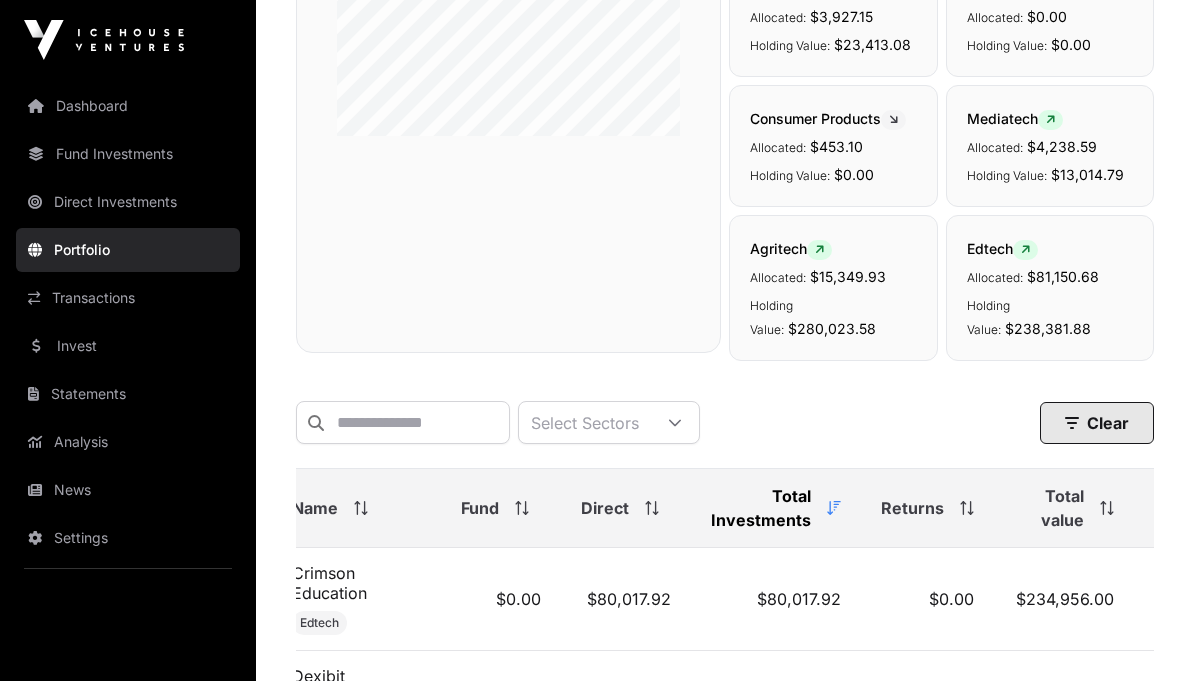 click on "Clear" 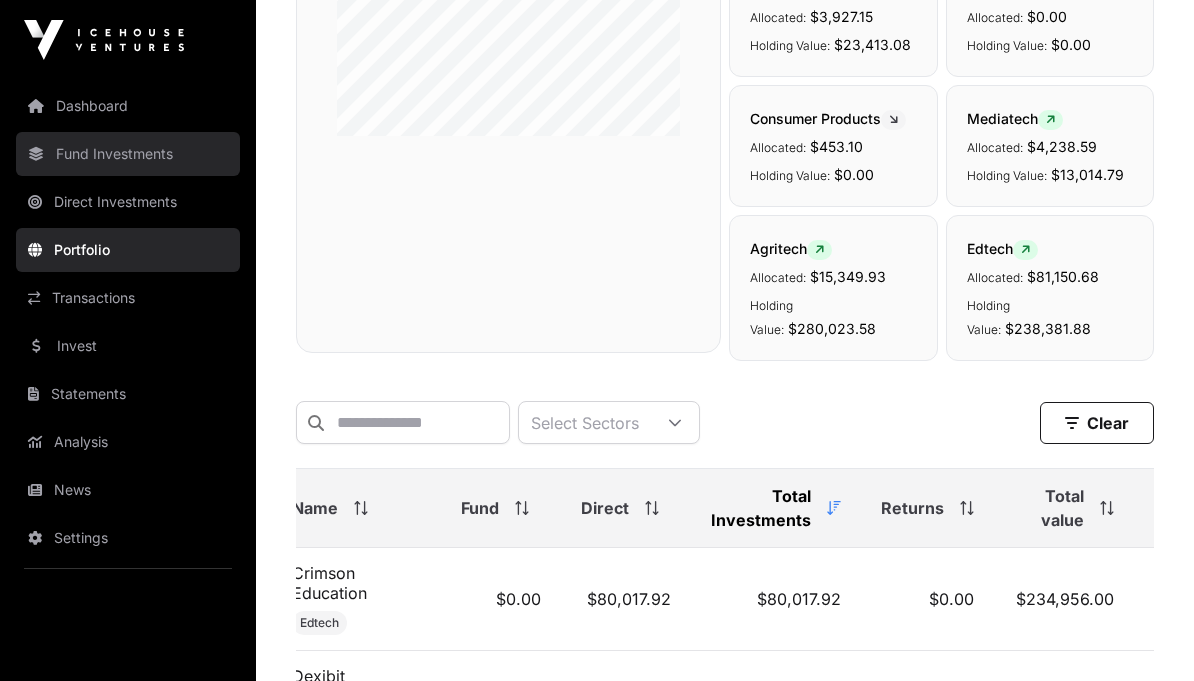 click on "Fund Investments" 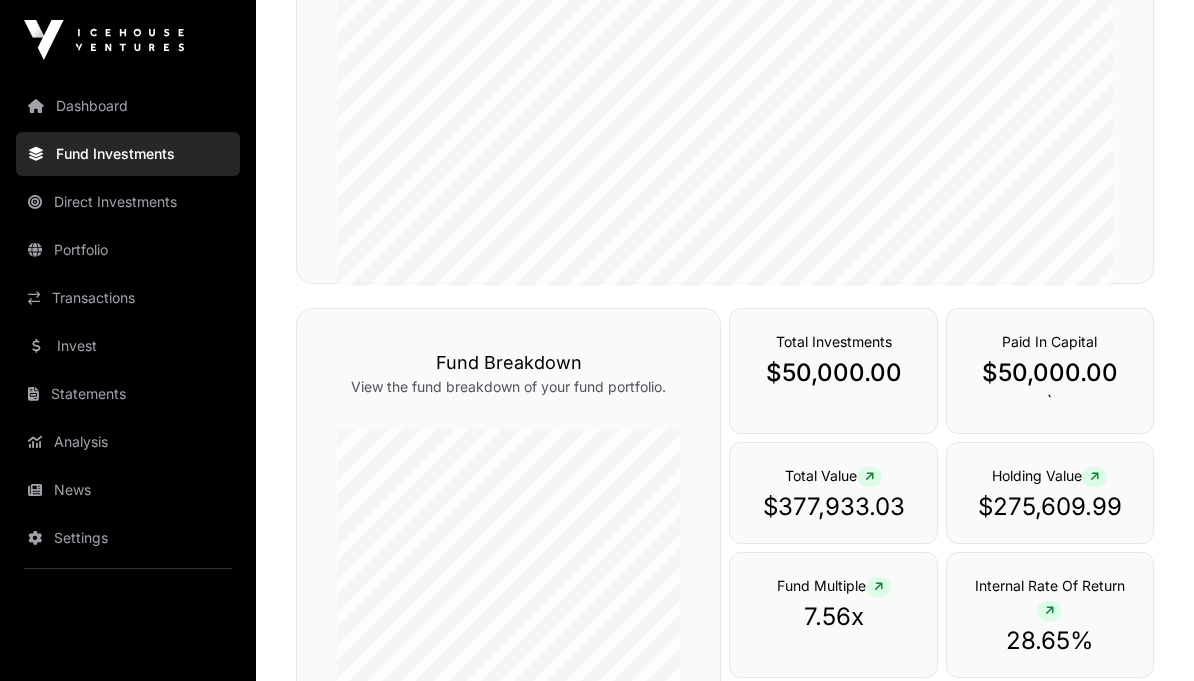 click on "Dashboard   Fund Investments   Direct Investments   Portfolio   Transactions   Invest   Statements   Analysis   News   Settings   Logout" 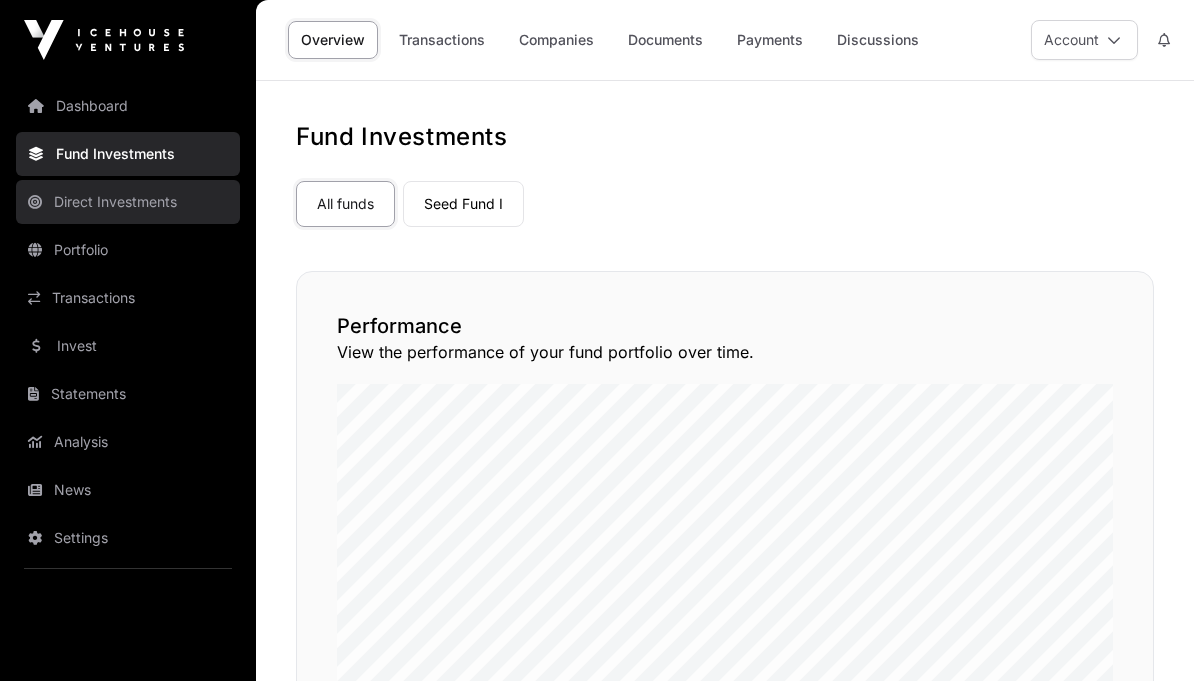 click on "Direct Investments" 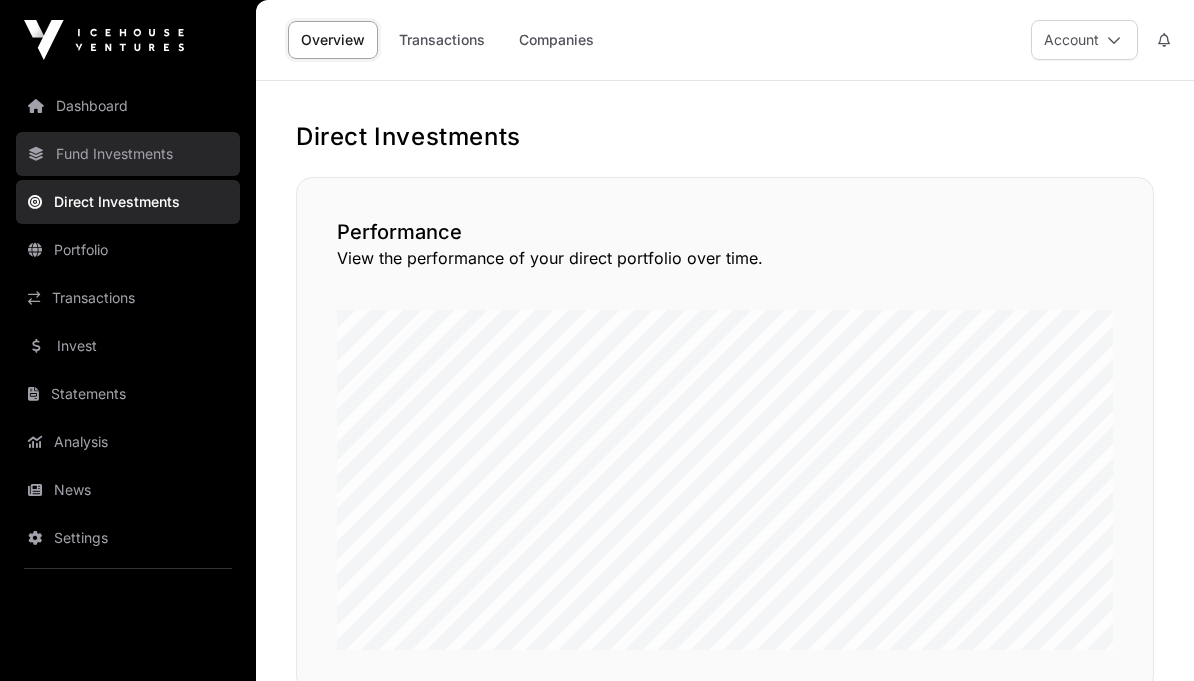 click on "Fund Investments" 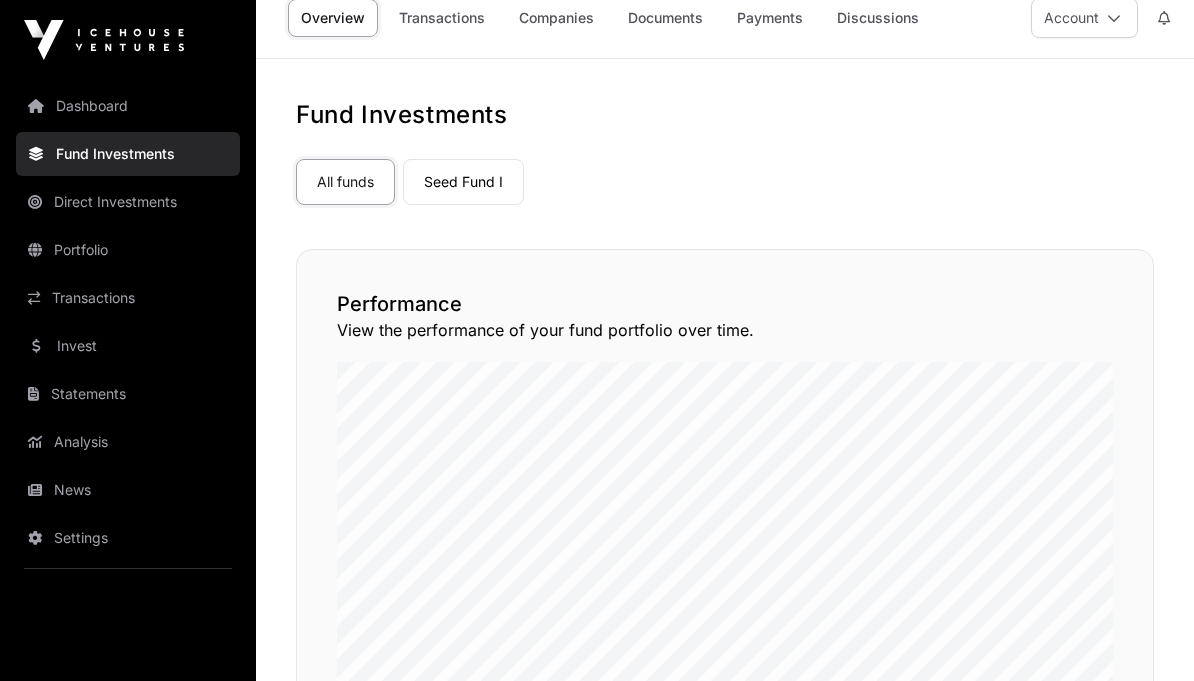 scroll, scrollTop: 0, scrollLeft: 0, axis: both 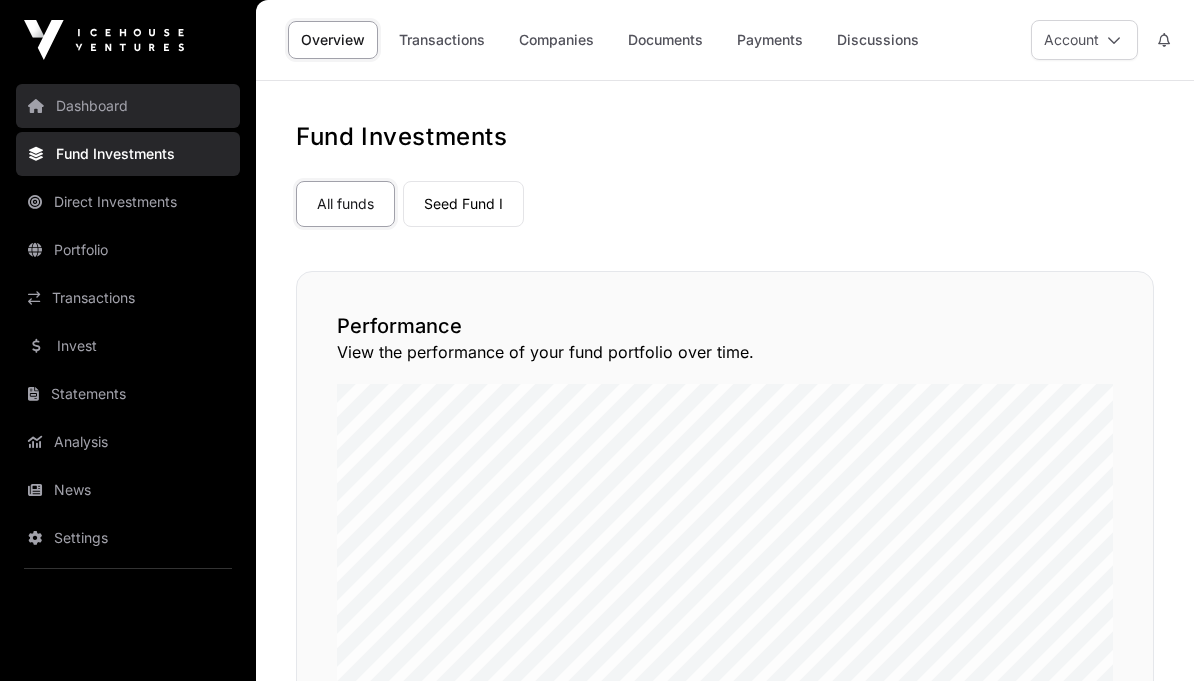 click on "Dashboard" 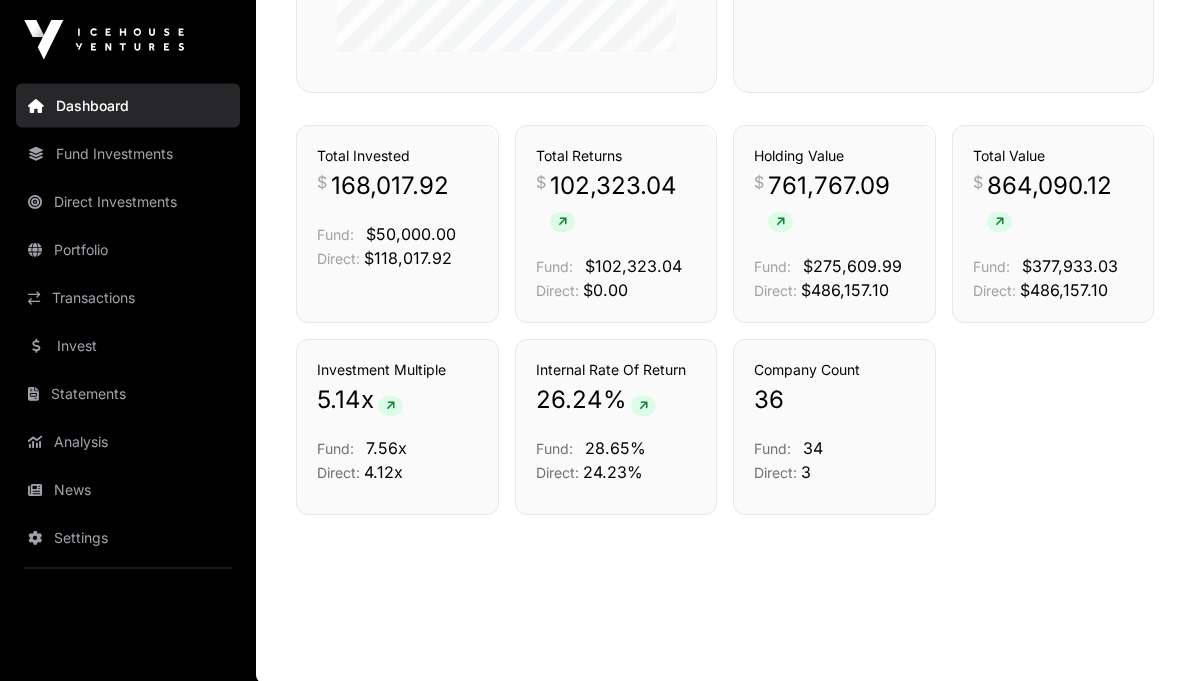 scroll, scrollTop: 1398, scrollLeft: 0, axis: vertical 